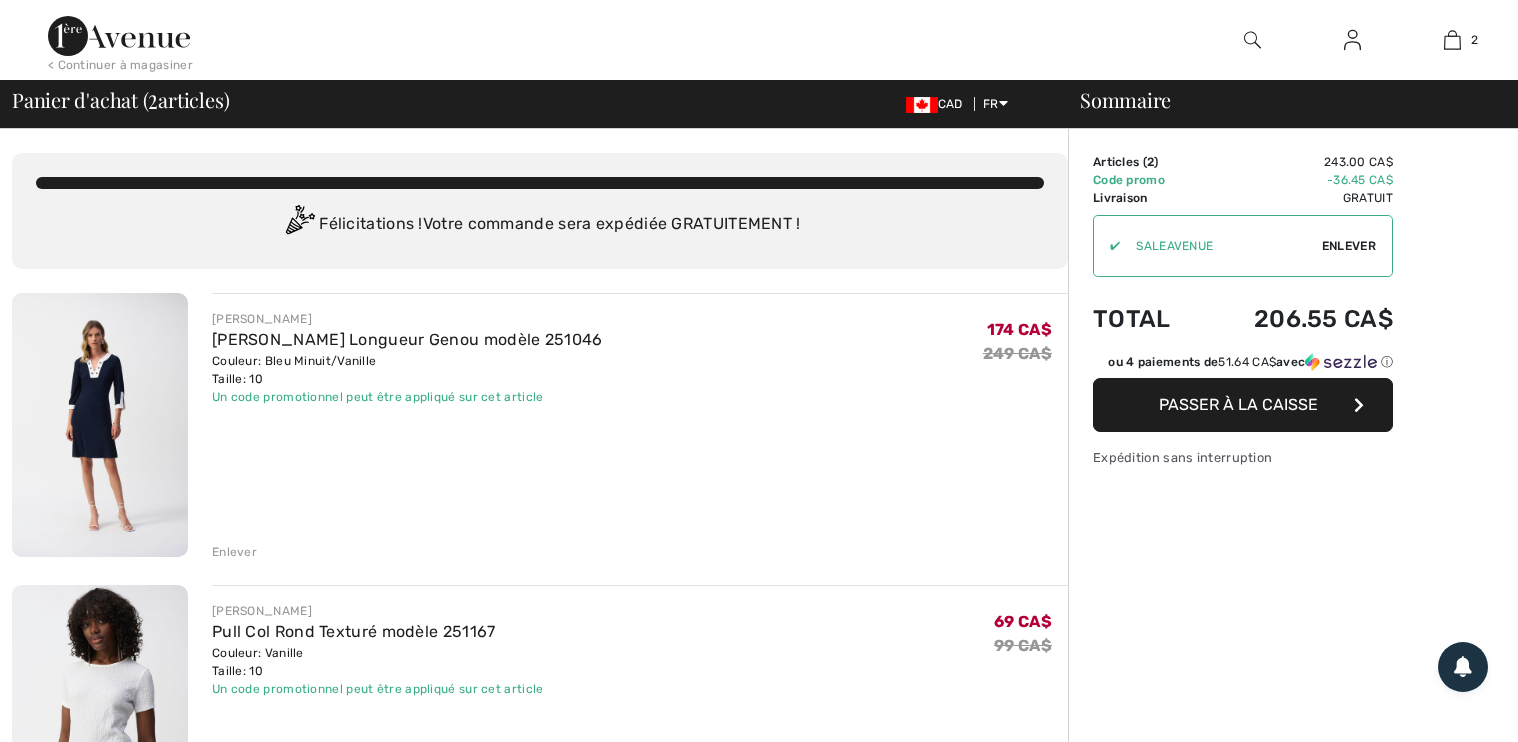 scroll, scrollTop: 0, scrollLeft: 0, axis: both 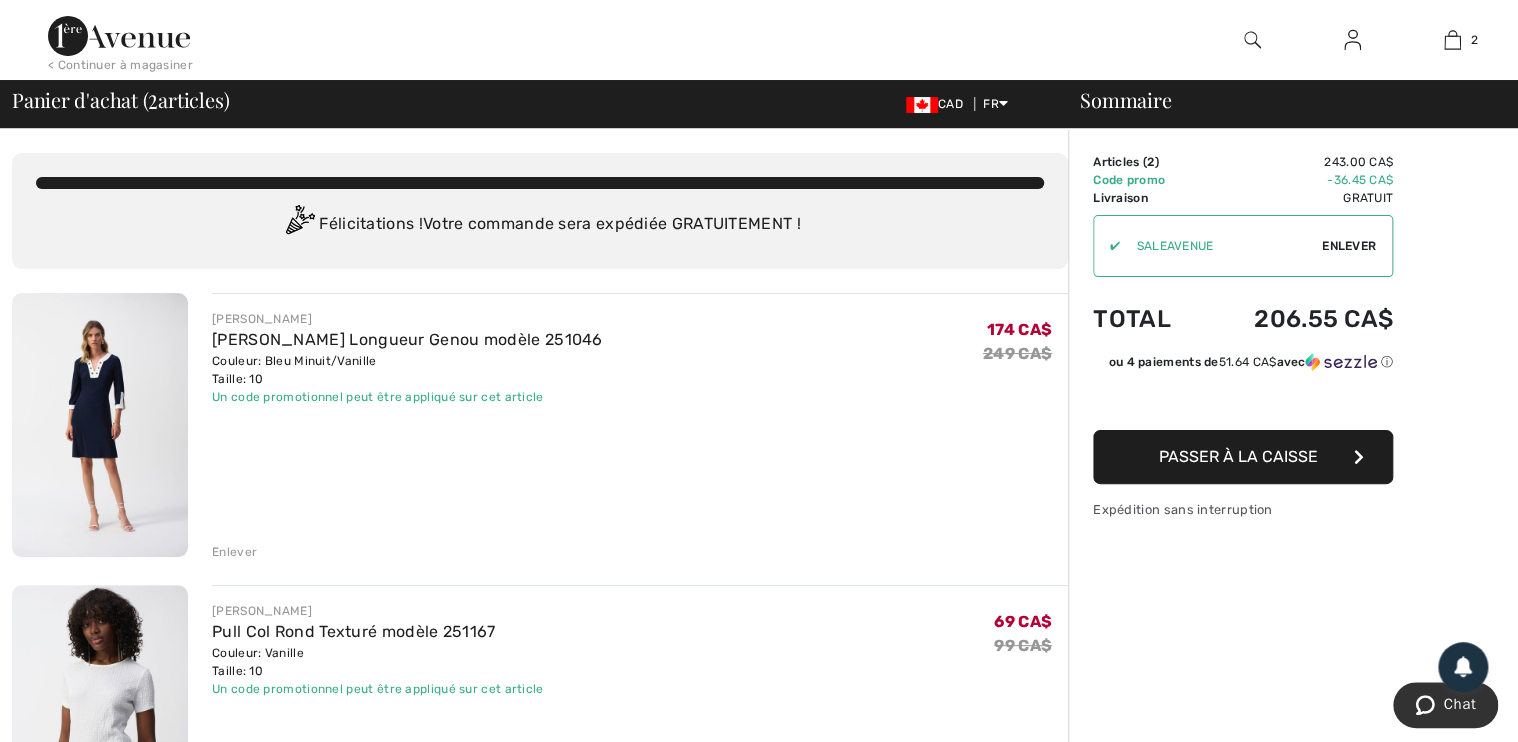 click on "Sommaire			 Description
Articles ( 2 )
243.00 CA$
Code promo -36.45 CA$
Livraison
Gratuit
Tax1 0.00 CA$
Tax2 0.00 CA$
Taxes & Droits de douane 0.00 CA$
✔
Utiliser
Enlever
Total
206.55 CA$
ou 4 paiements de  51.64 CA$  avec    ⓘ
Passer à la caisse
Expédition sans interruption" at bounding box center [1293, 912] 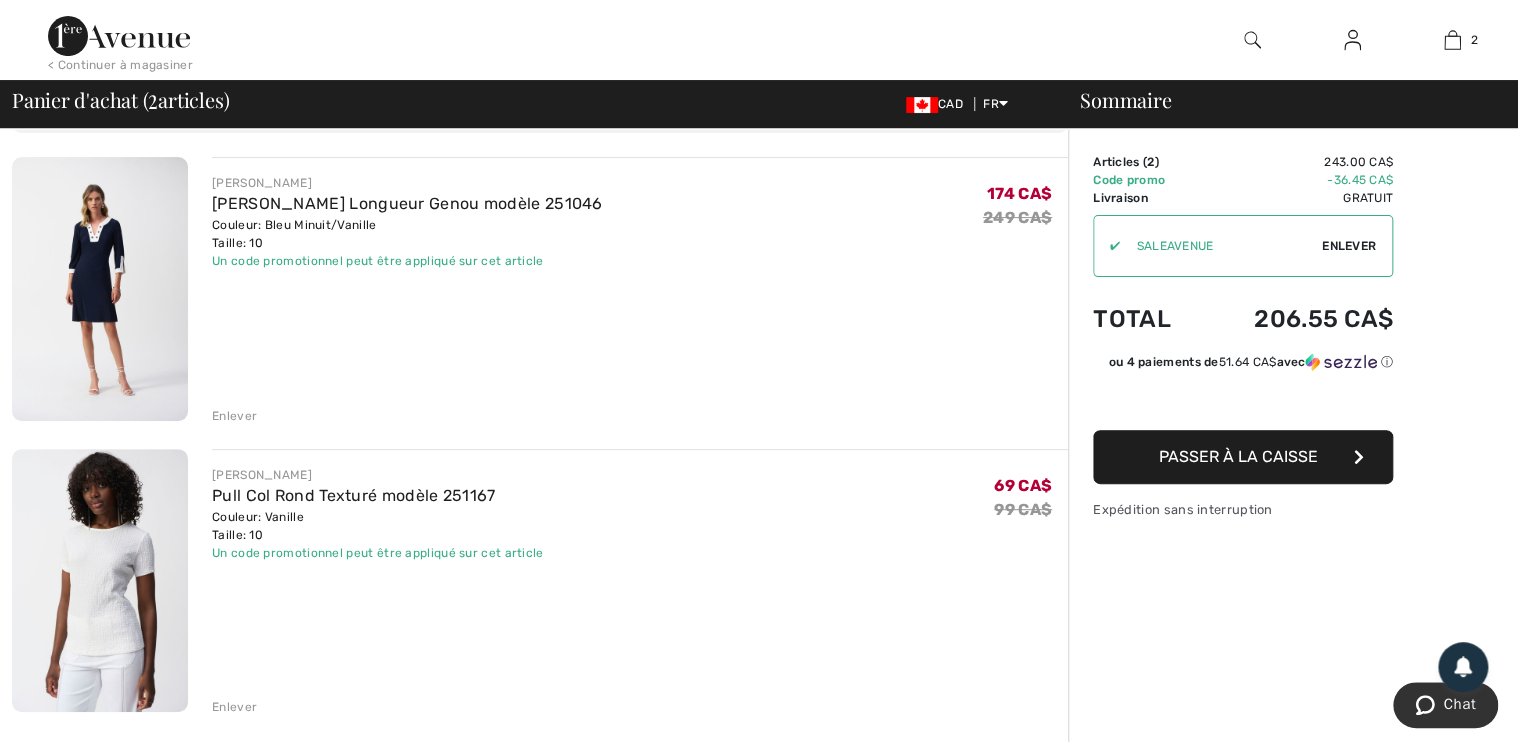 scroll, scrollTop: 160, scrollLeft: 0, axis: vertical 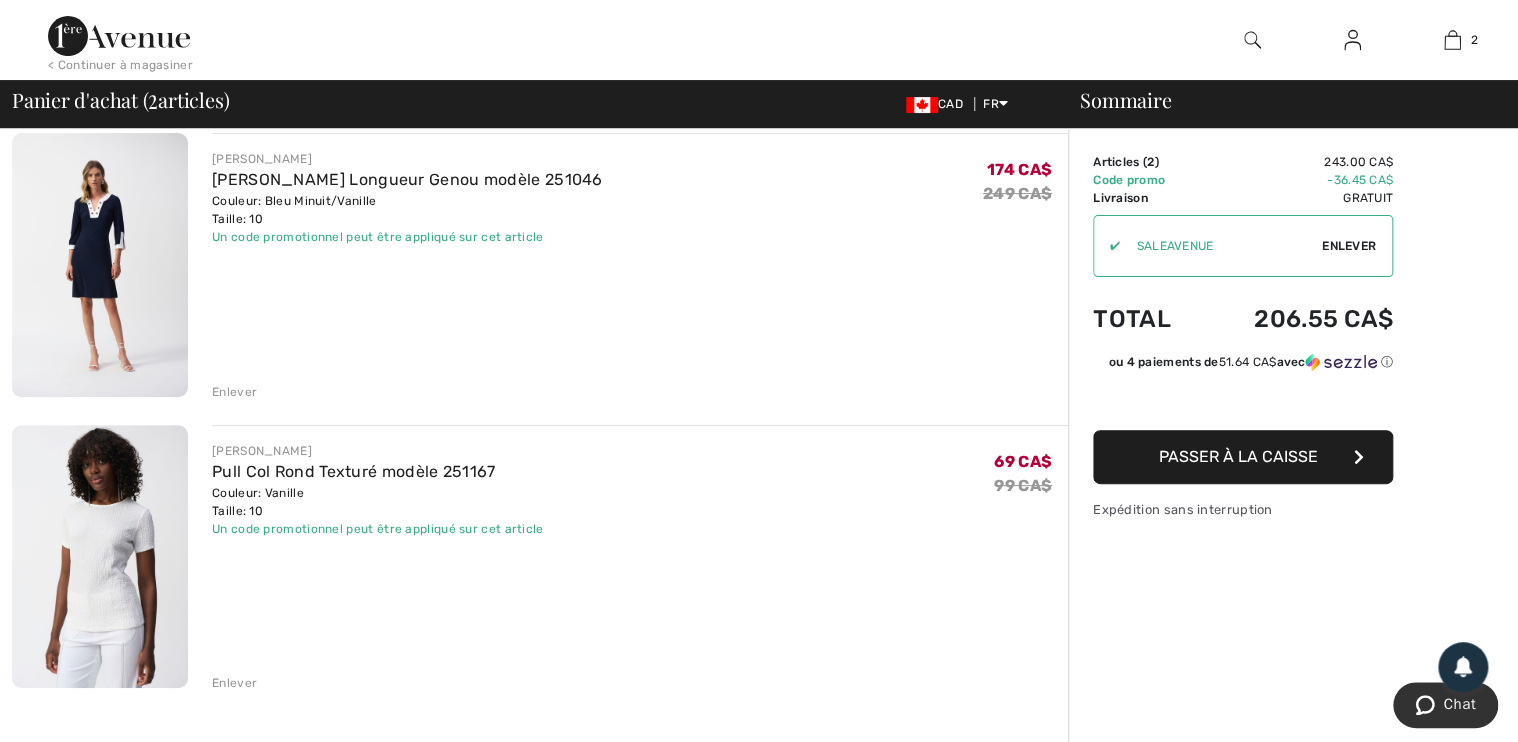 click on "Passer à la caisse" at bounding box center (1238, 456) 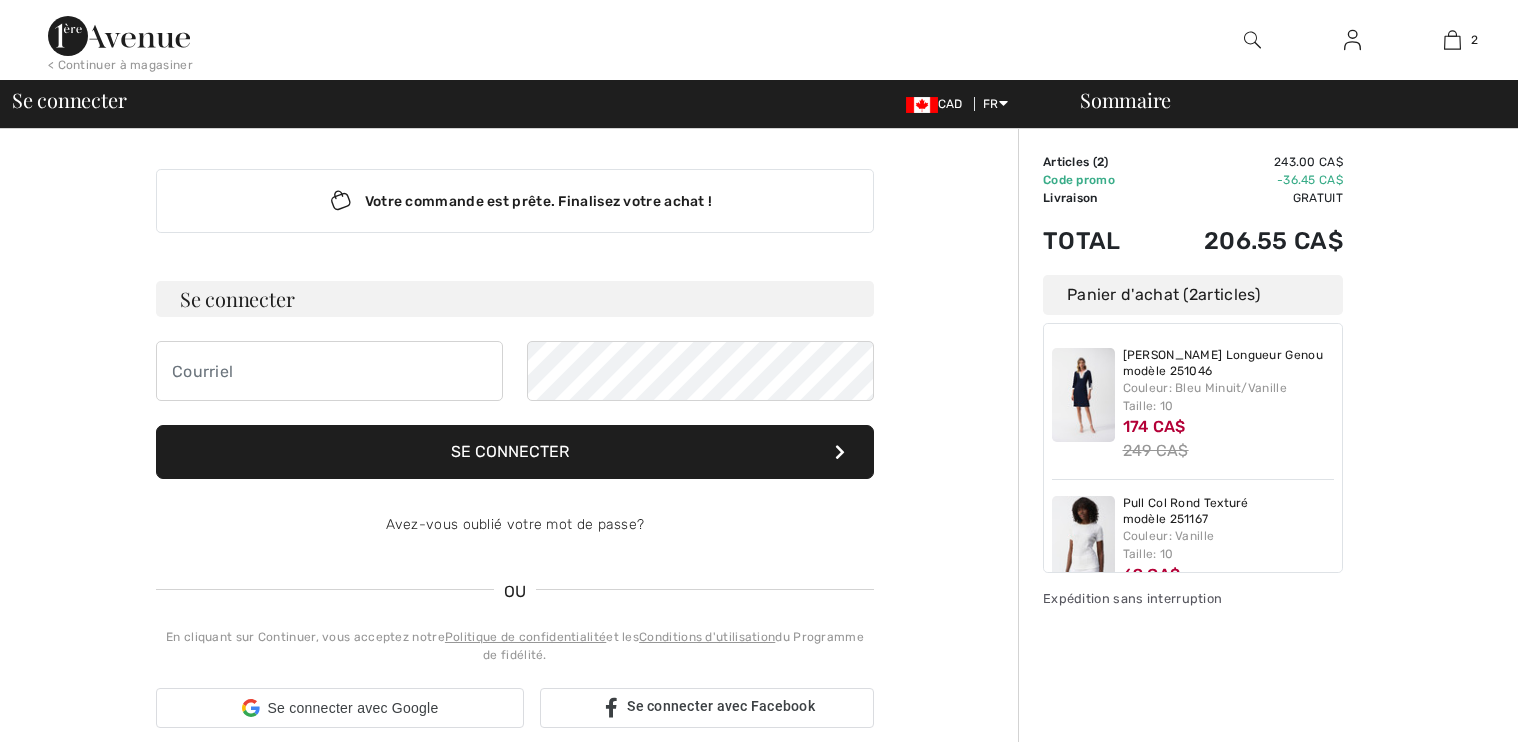 scroll, scrollTop: 0, scrollLeft: 0, axis: both 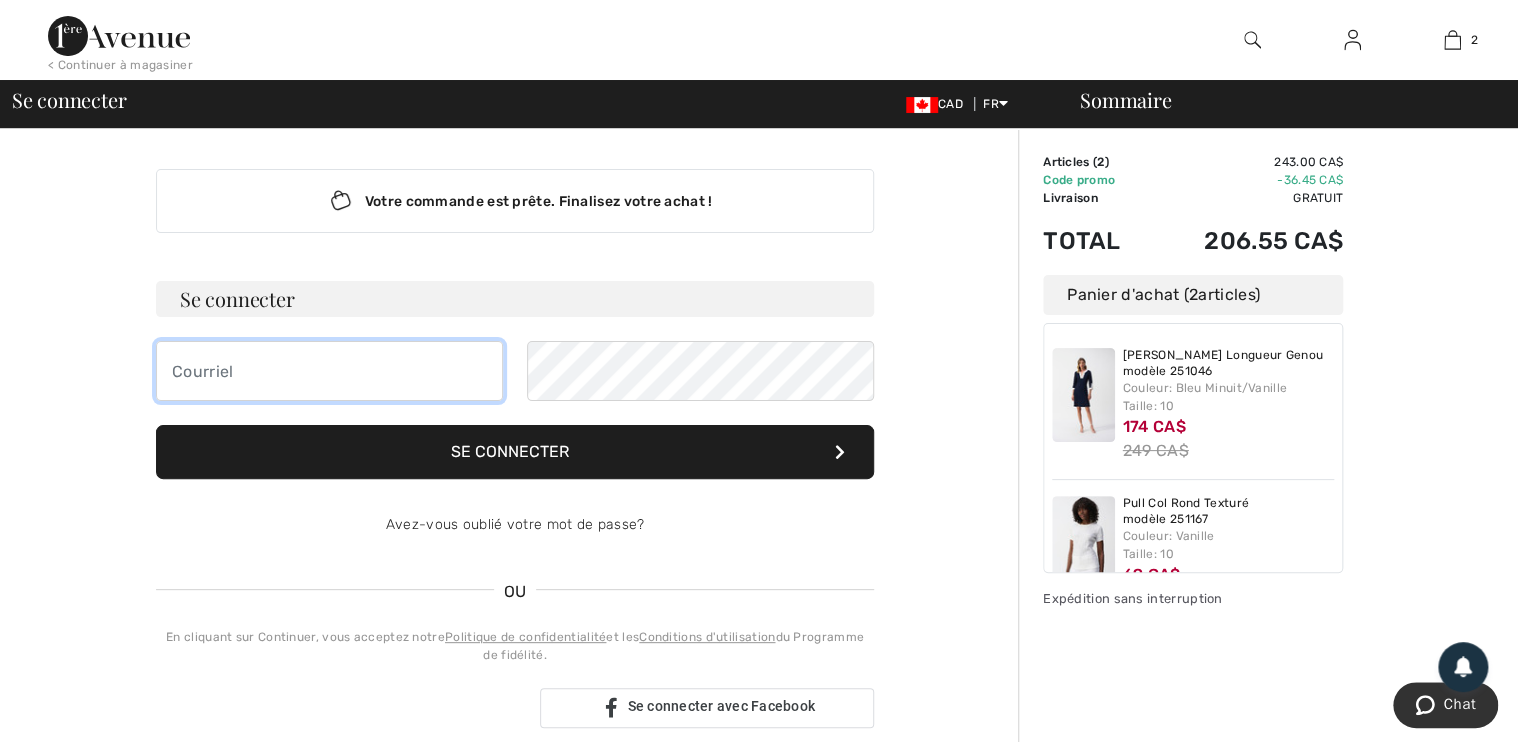 click at bounding box center [329, 371] 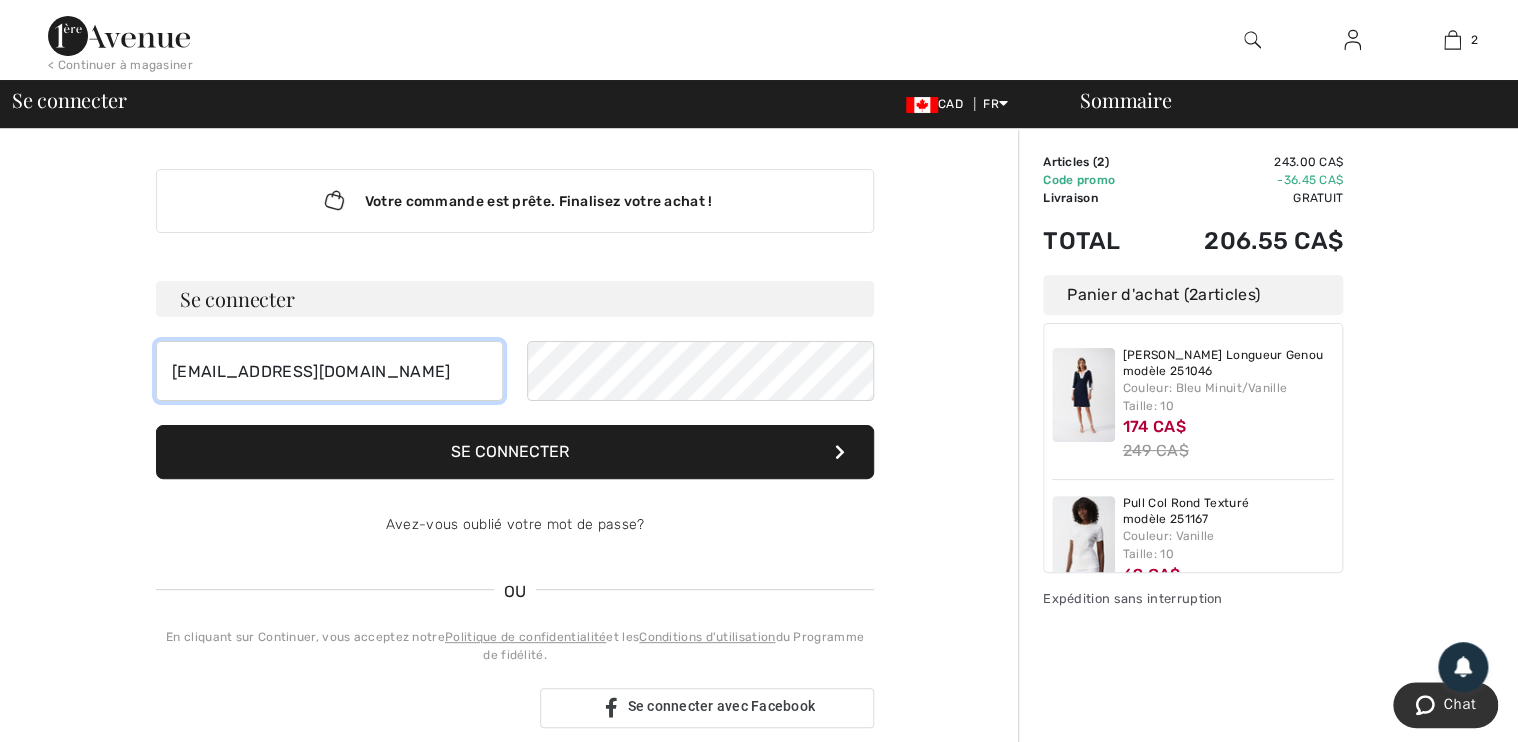 type on "baribel@hotmail.com" 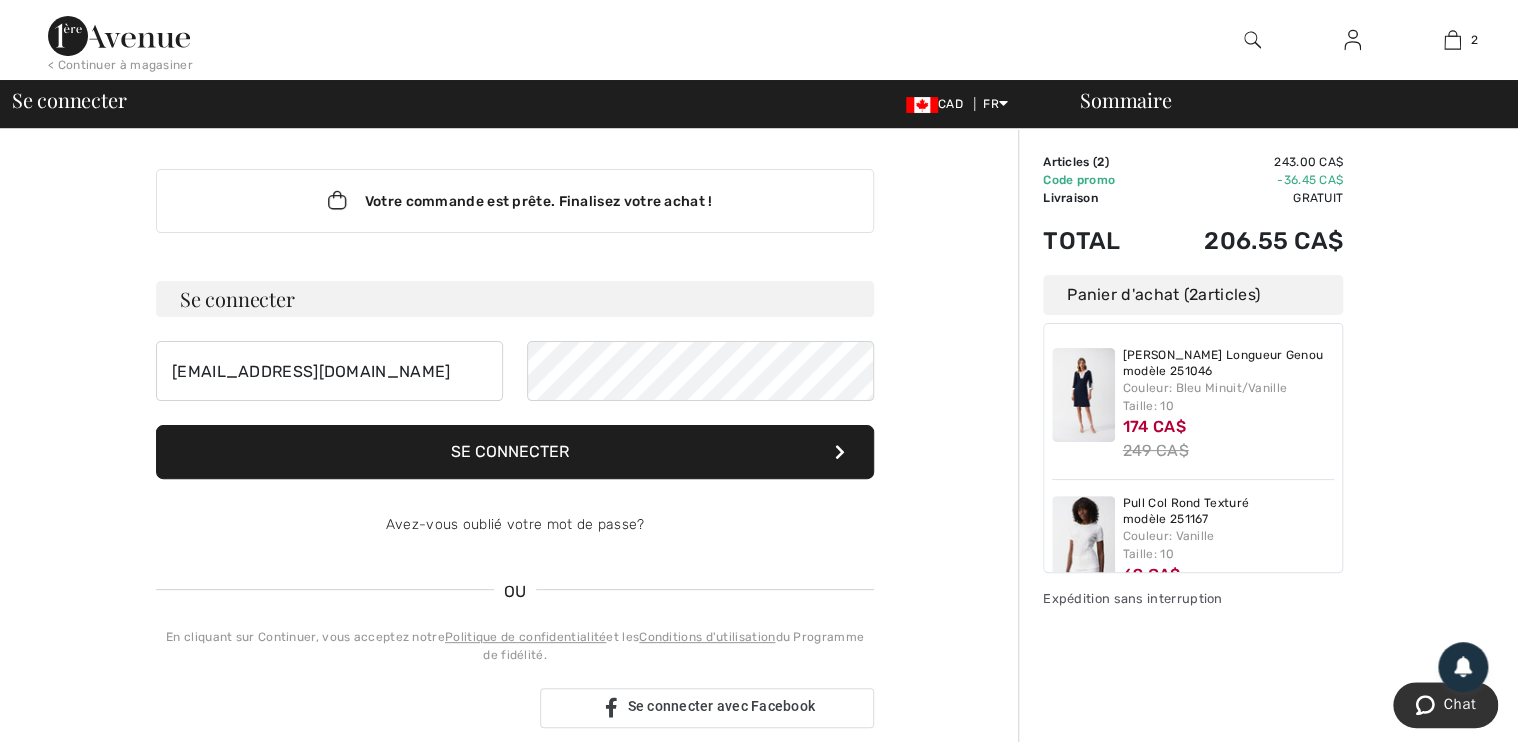 click on "Se connecter" at bounding box center (515, 452) 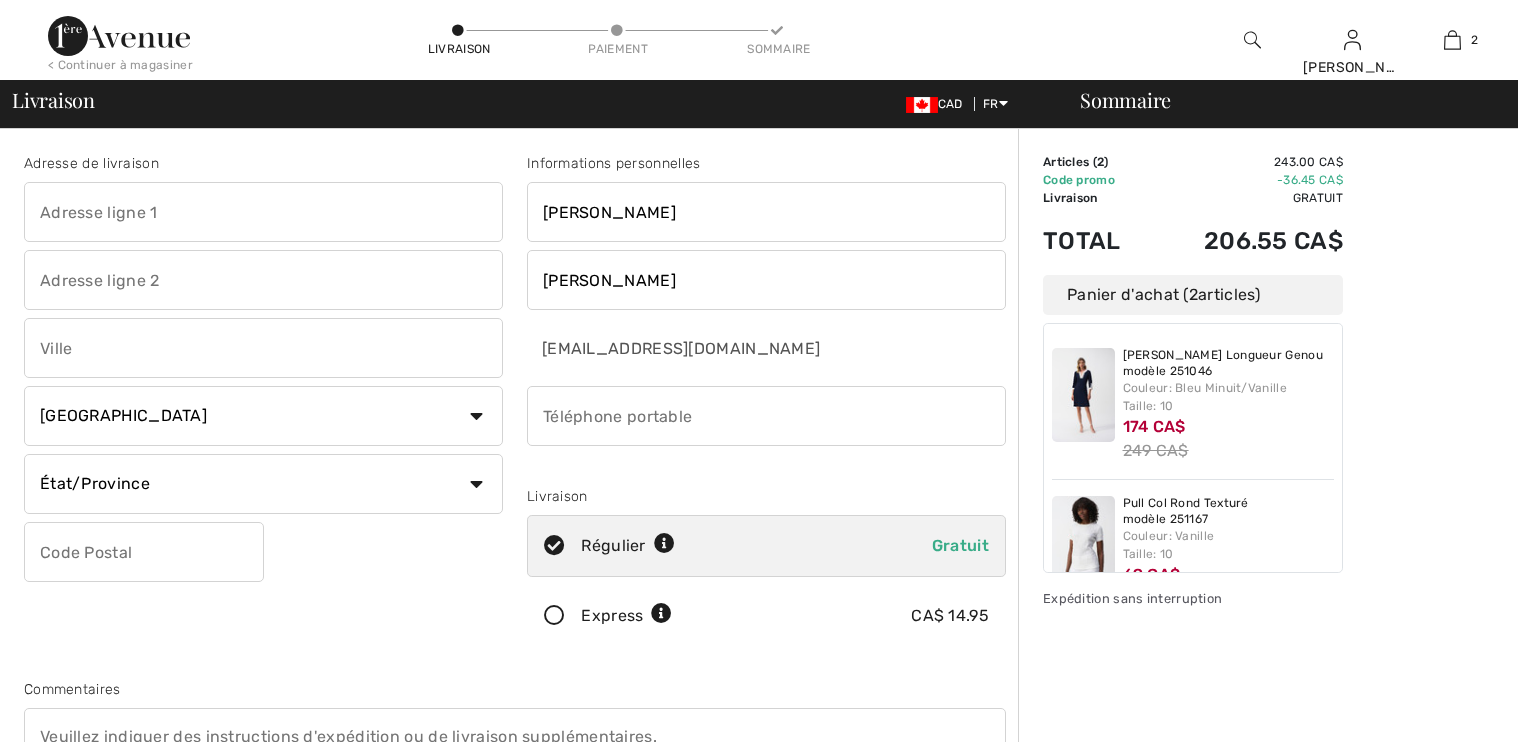 scroll, scrollTop: 0, scrollLeft: 0, axis: both 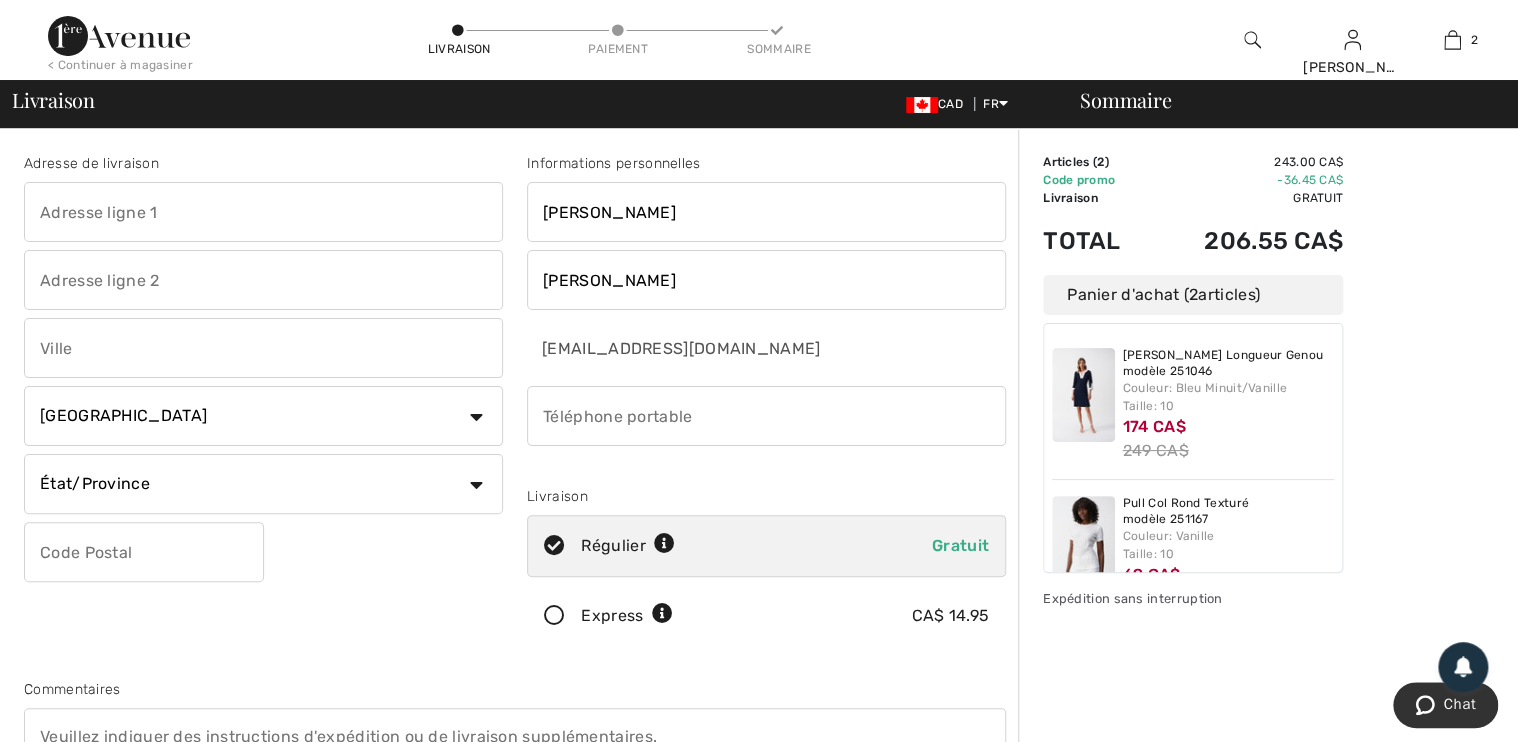click at bounding box center [766, 416] 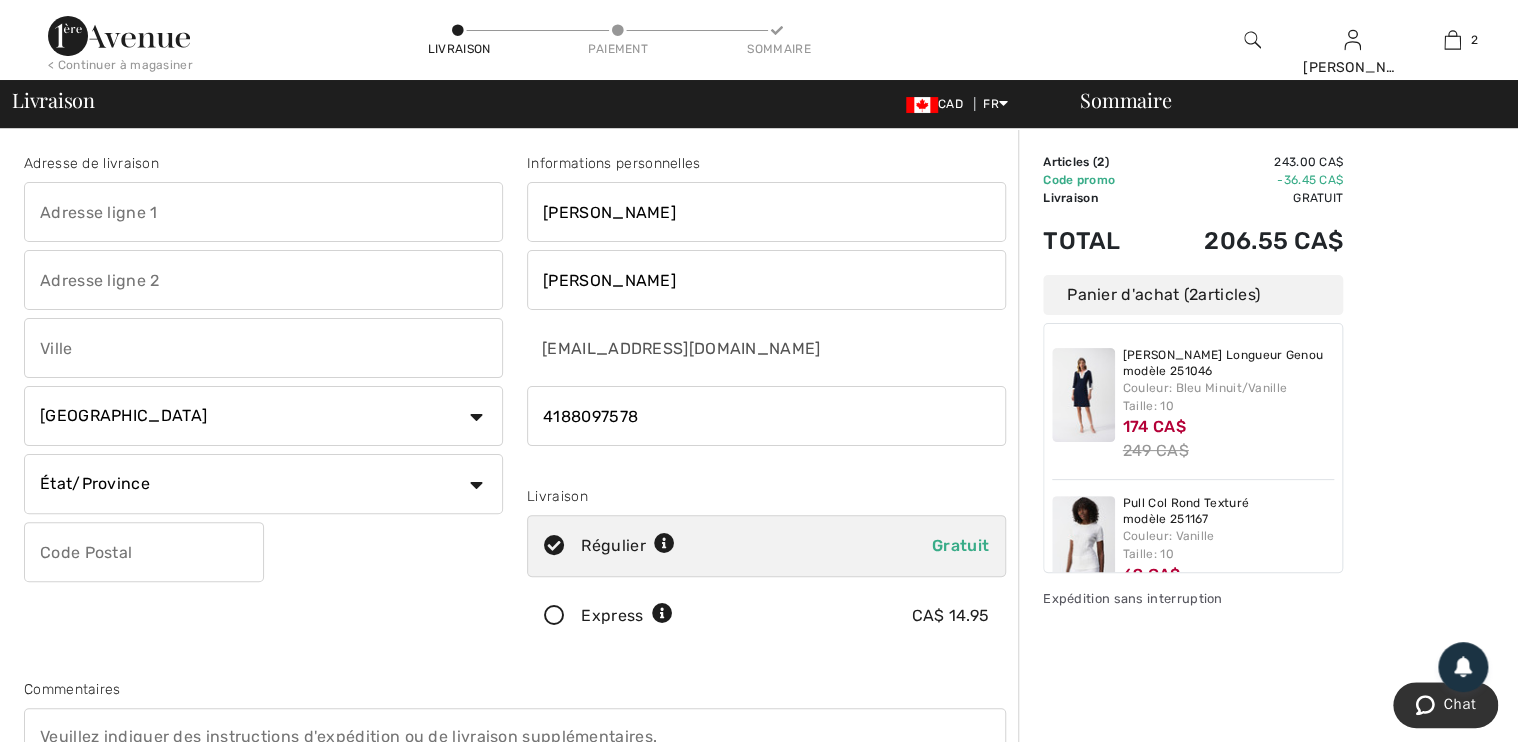 type on "4188097578" 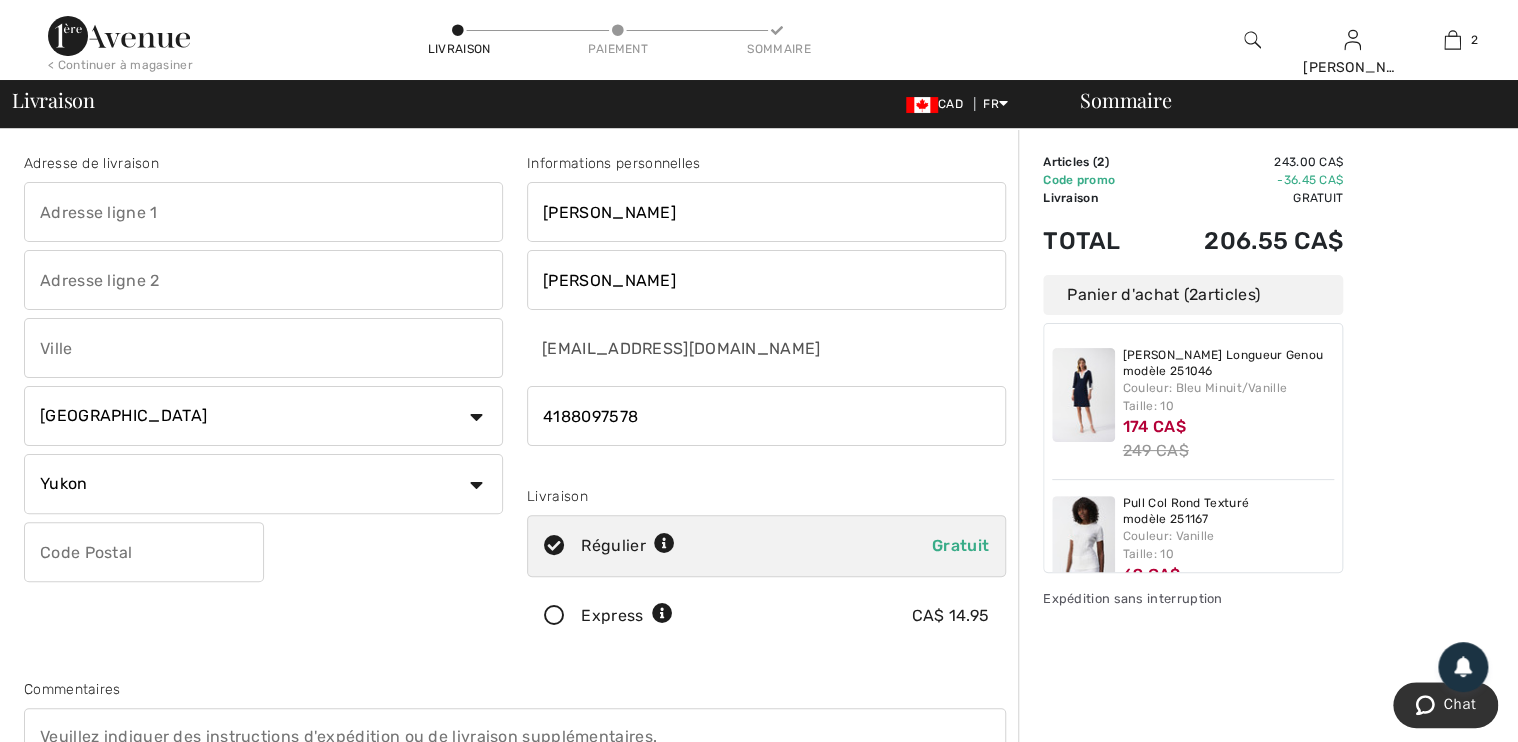 click on "État/Province
Alberta
Colombie-Britannique
Ile-du-Prince-Edward
Manitoba
Nouveau-Brunswick
Nouvelle-Ecosse
Nunavut
Ontario
Québec
Saskatchewan
Terre-Neuve-et-Labrador
Territoires-du-Nord-Ouest
Yukon" at bounding box center (263, 484) 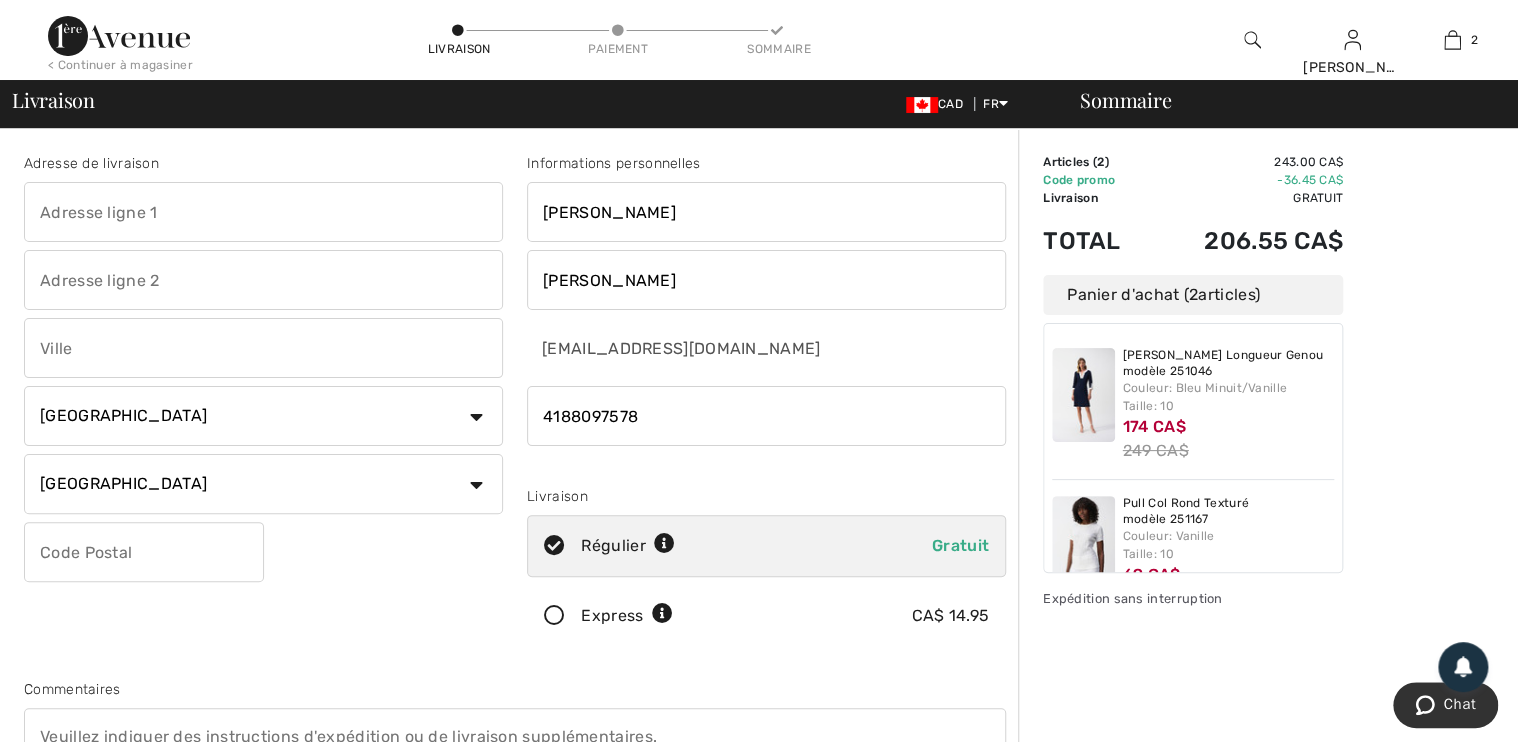 click on "État/Province
Alberta
Colombie-Britannique
Ile-du-Prince-Edward
Manitoba
Nouveau-Brunswick
Nouvelle-Ecosse
Nunavut
Ontario
Québec
Saskatchewan
Terre-Neuve-et-Labrador
Territoires-du-Nord-Ouest
Yukon" at bounding box center [263, 484] 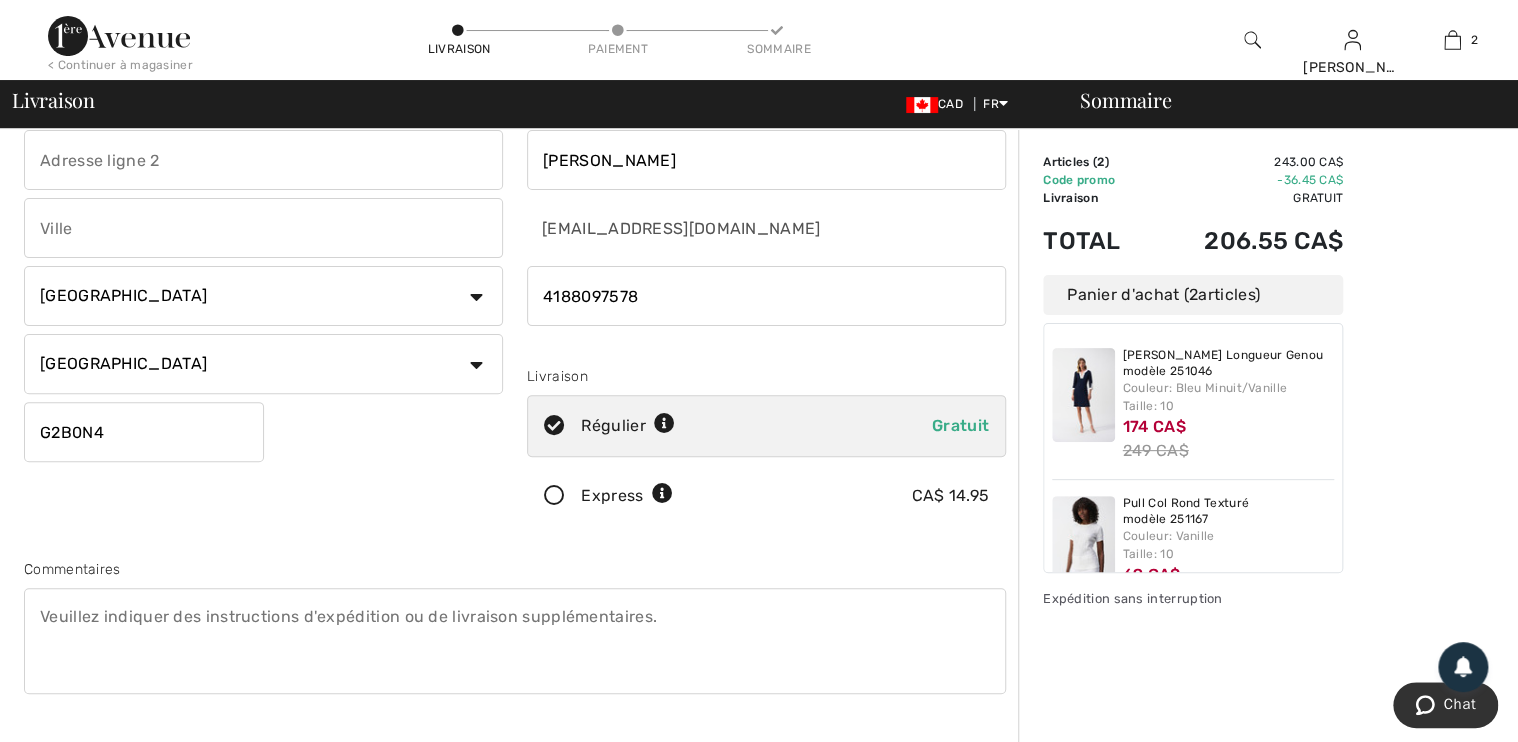 scroll, scrollTop: 160, scrollLeft: 0, axis: vertical 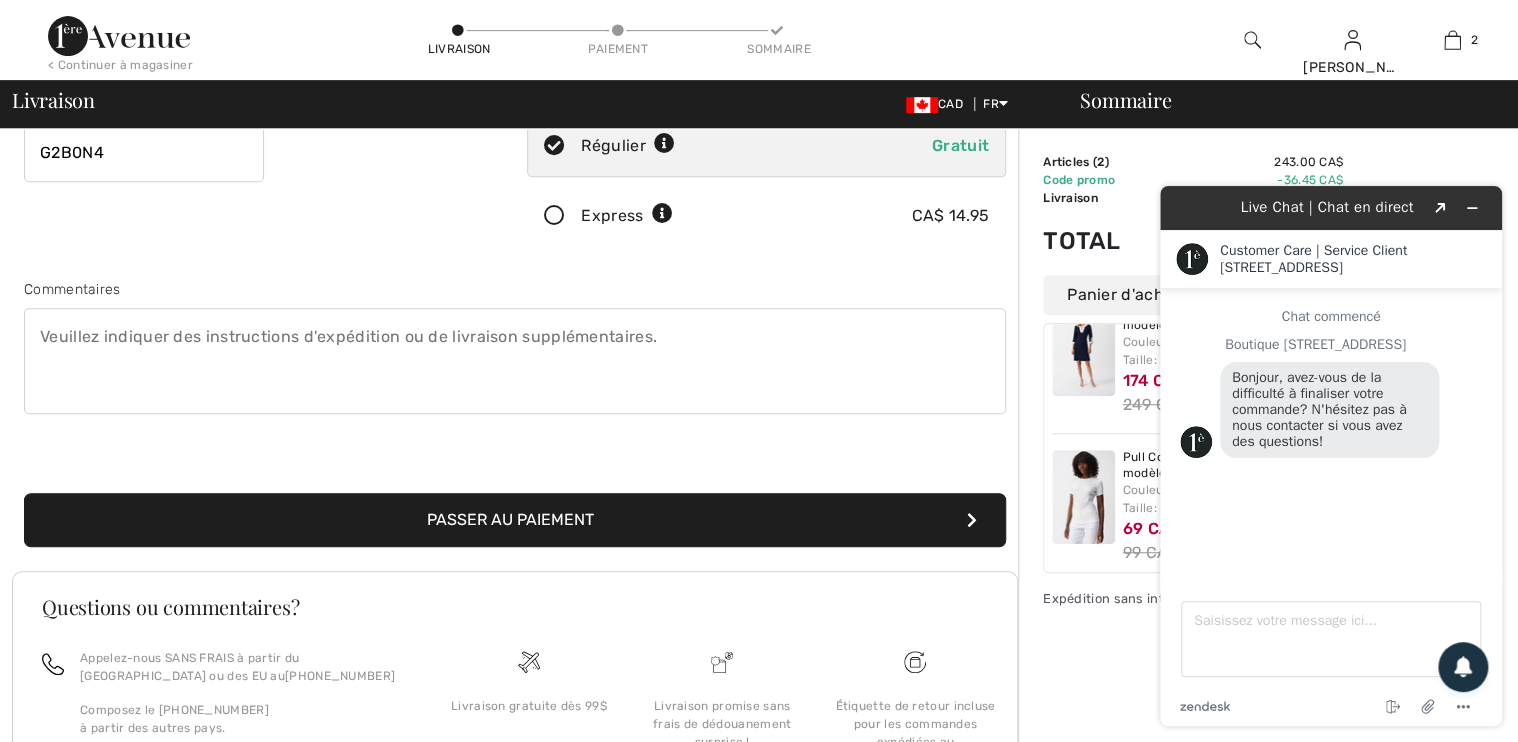 type on "G2B0N4" 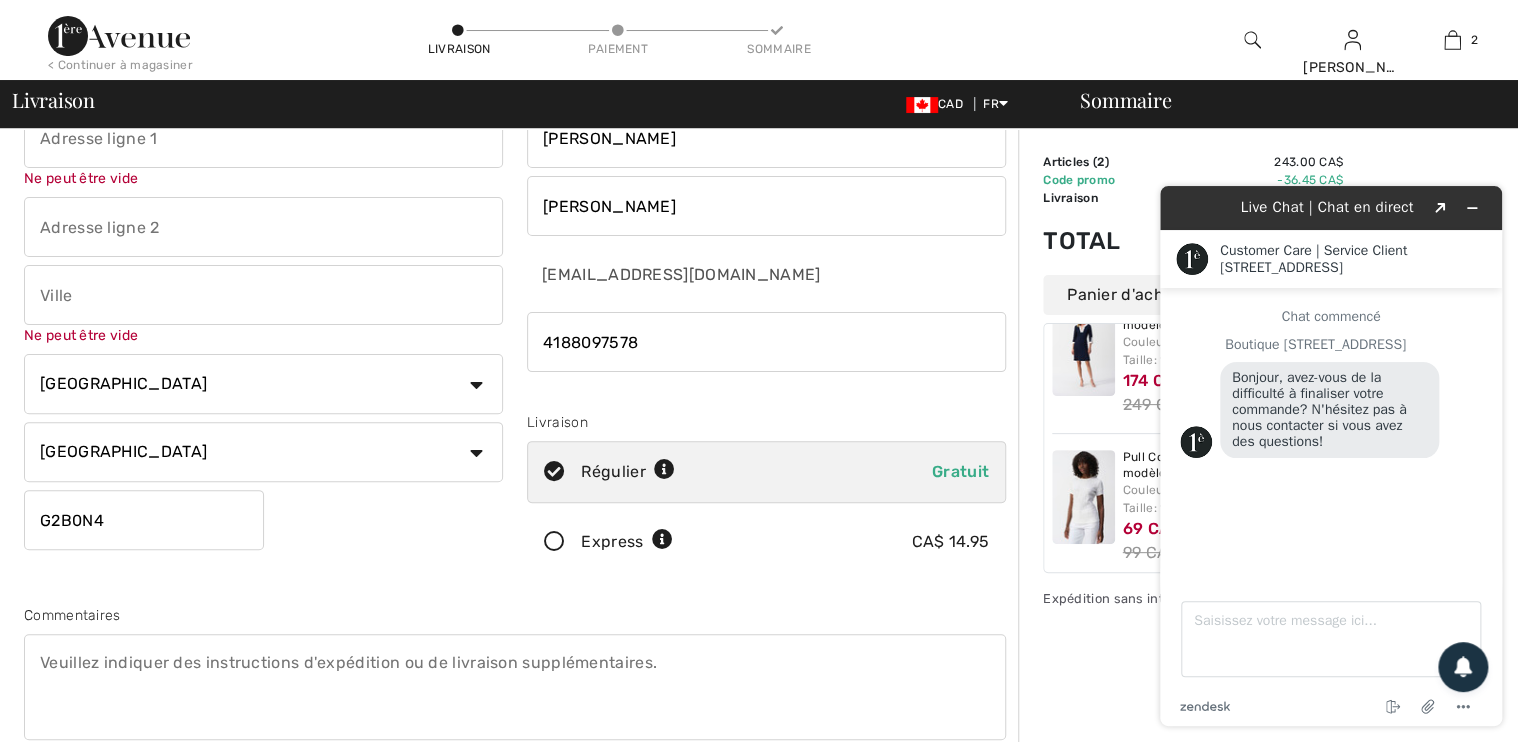 scroll, scrollTop: 21, scrollLeft: 0, axis: vertical 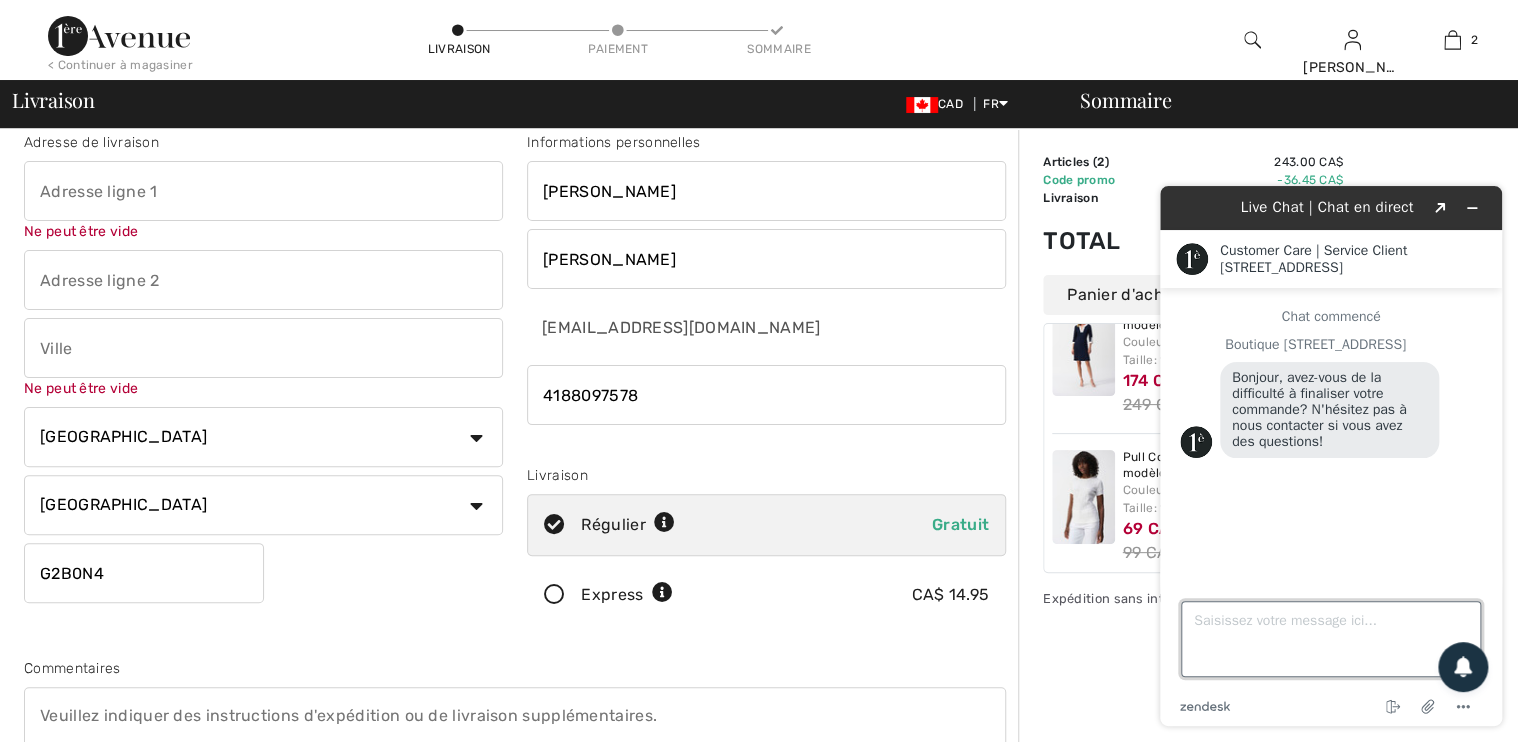 click on "Saisissez votre message ici..." at bounding box center [1331, 639] 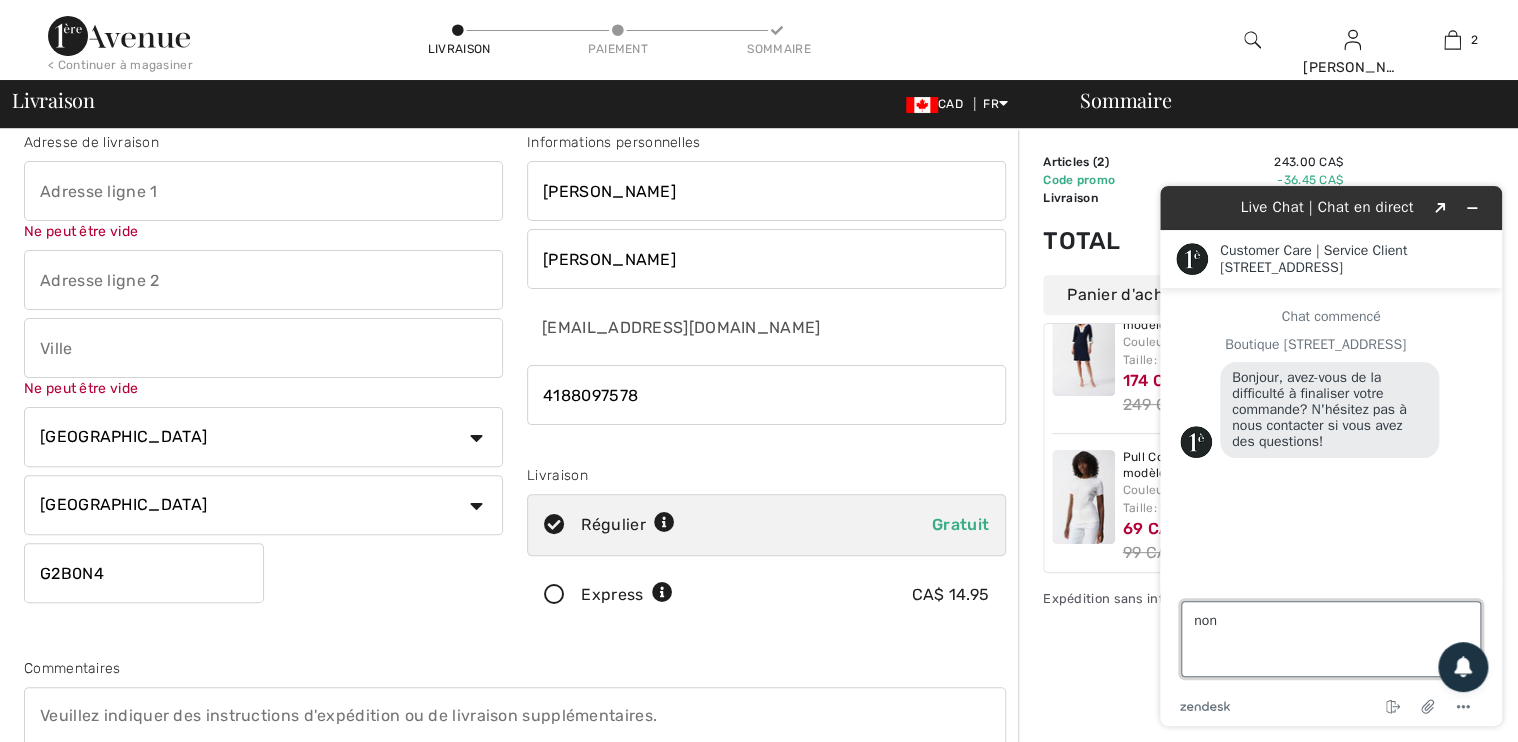 type on "non" 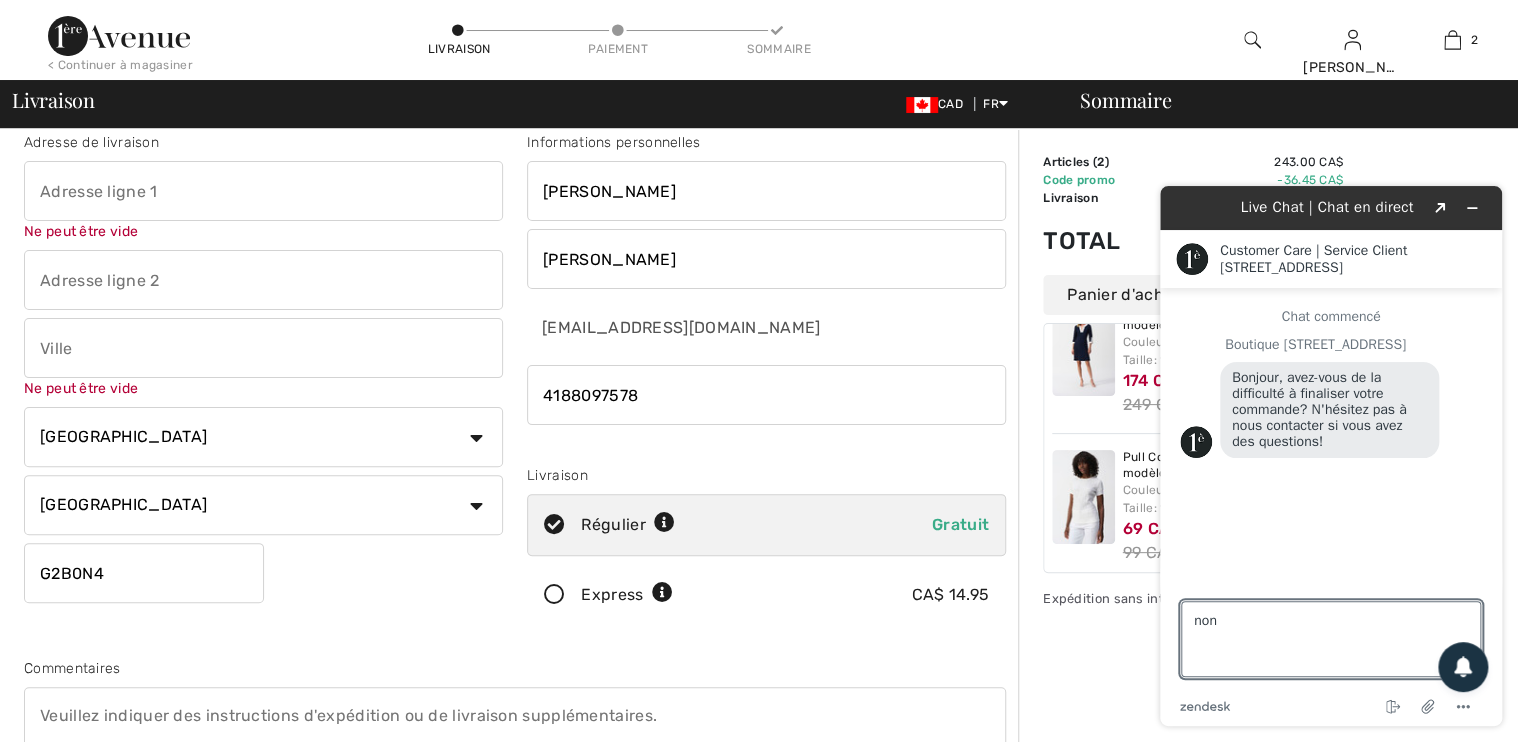 click on "Live Chat | Chat en direct Created with Sketch. Customer Care | Service Client 1ère Avenue 1ère Avenue Chat commencé Boutique 1ère Avenue Bonjour, avez-vous de la difficulté à finaliser votre commande? N'hésitez pas à nous contacter si vous avez des questions! Saisissez votre message ici... non zendesk .cls-1{fill:#03363d;} Mettre fin au chat Joindre un fichier Options" at bounding box center (1331, 456) 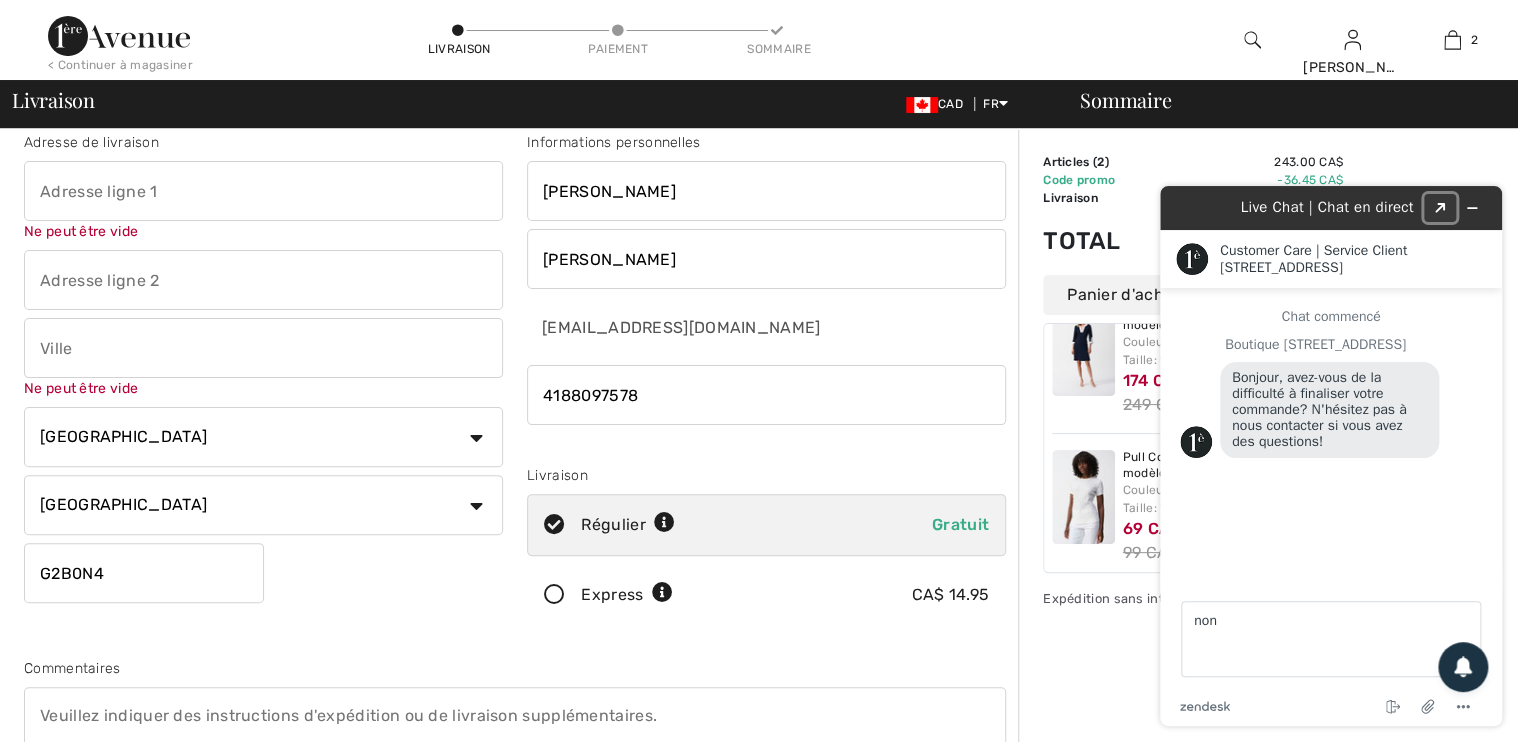 click on "Created with Sketch." 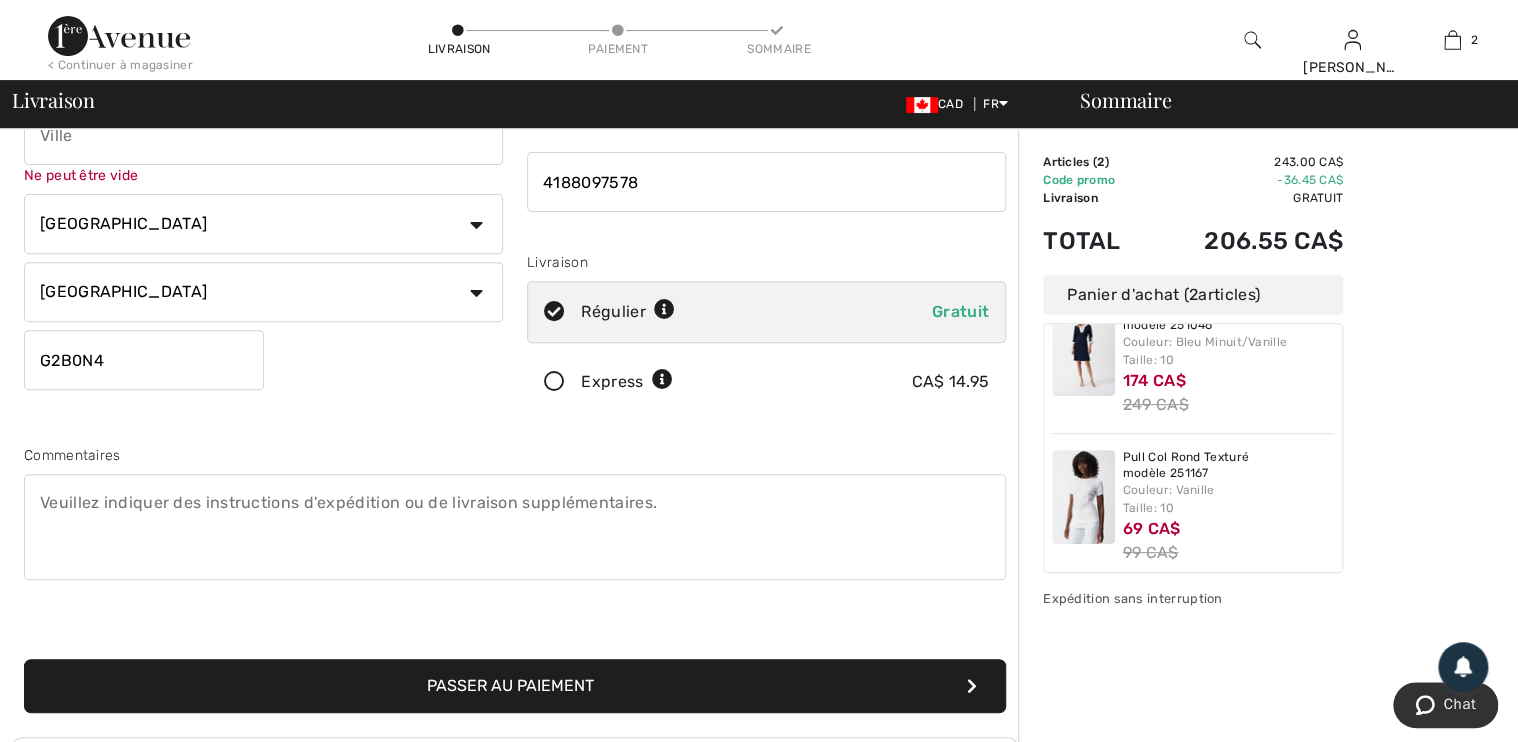 scroll, scrollTop: 261, scrollLeft: 0, axis: vertical 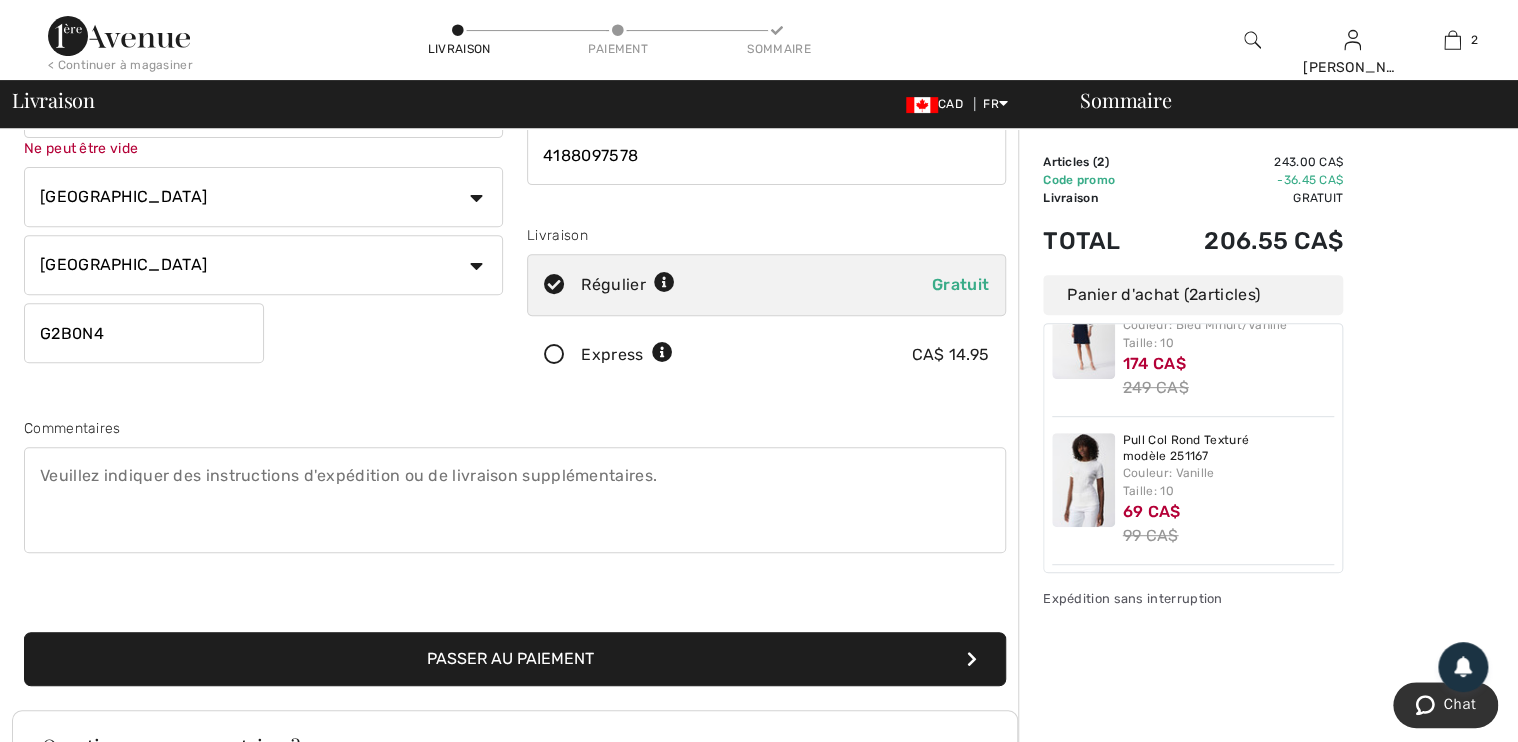 click on "Passer au paiement" at bounding box center (515, 659) 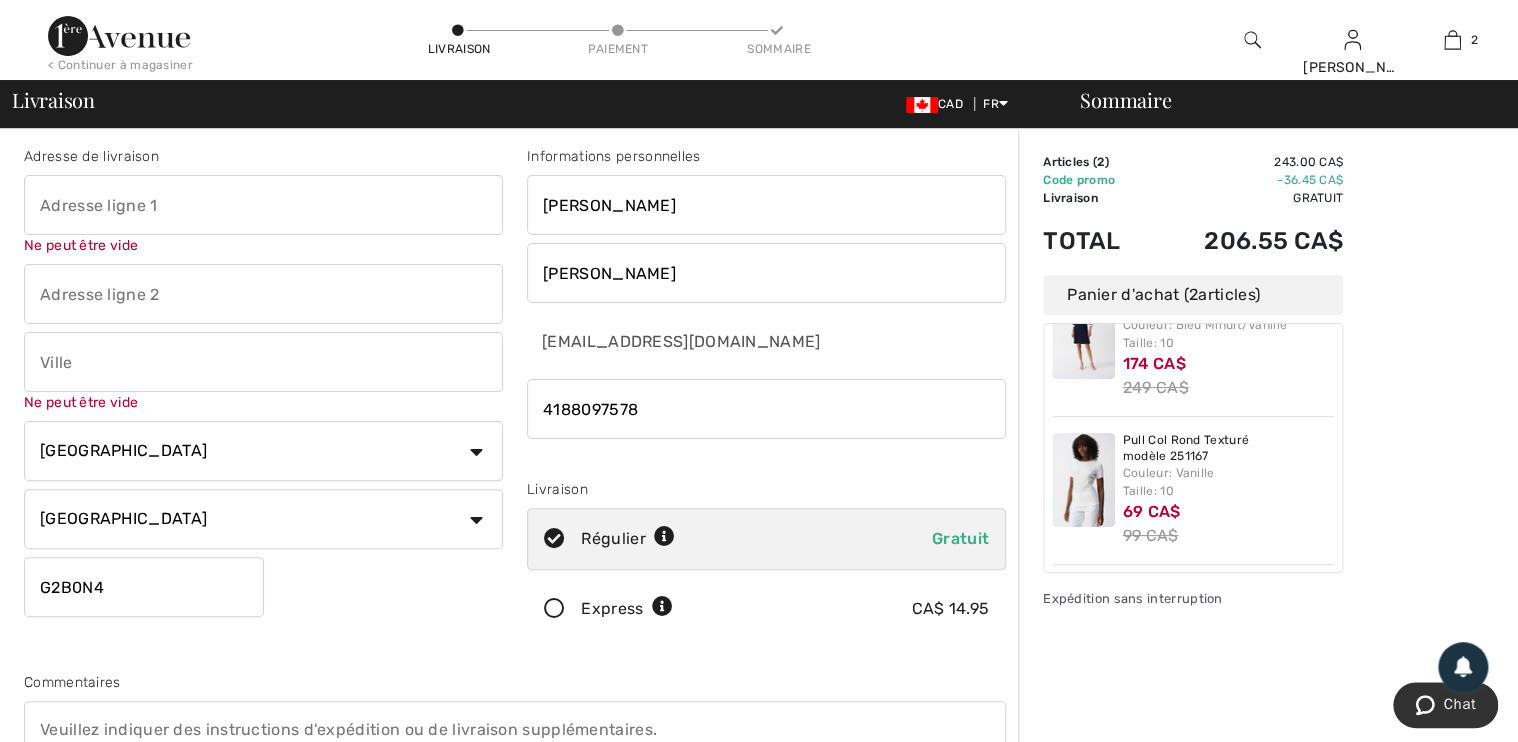scroll, scrollTop: 0, scrollLeft: 0, axis: both 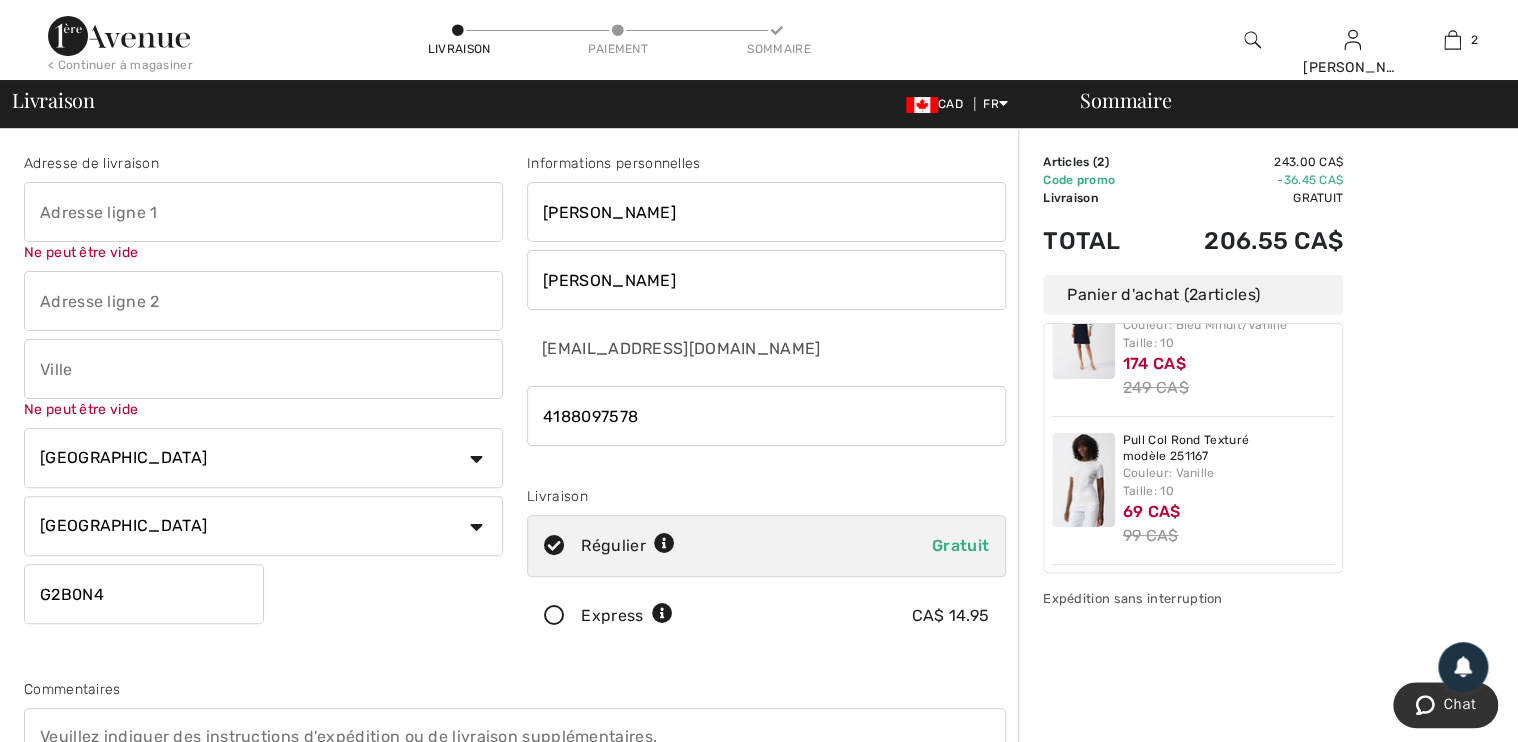 click at bounding box center (263, 212) 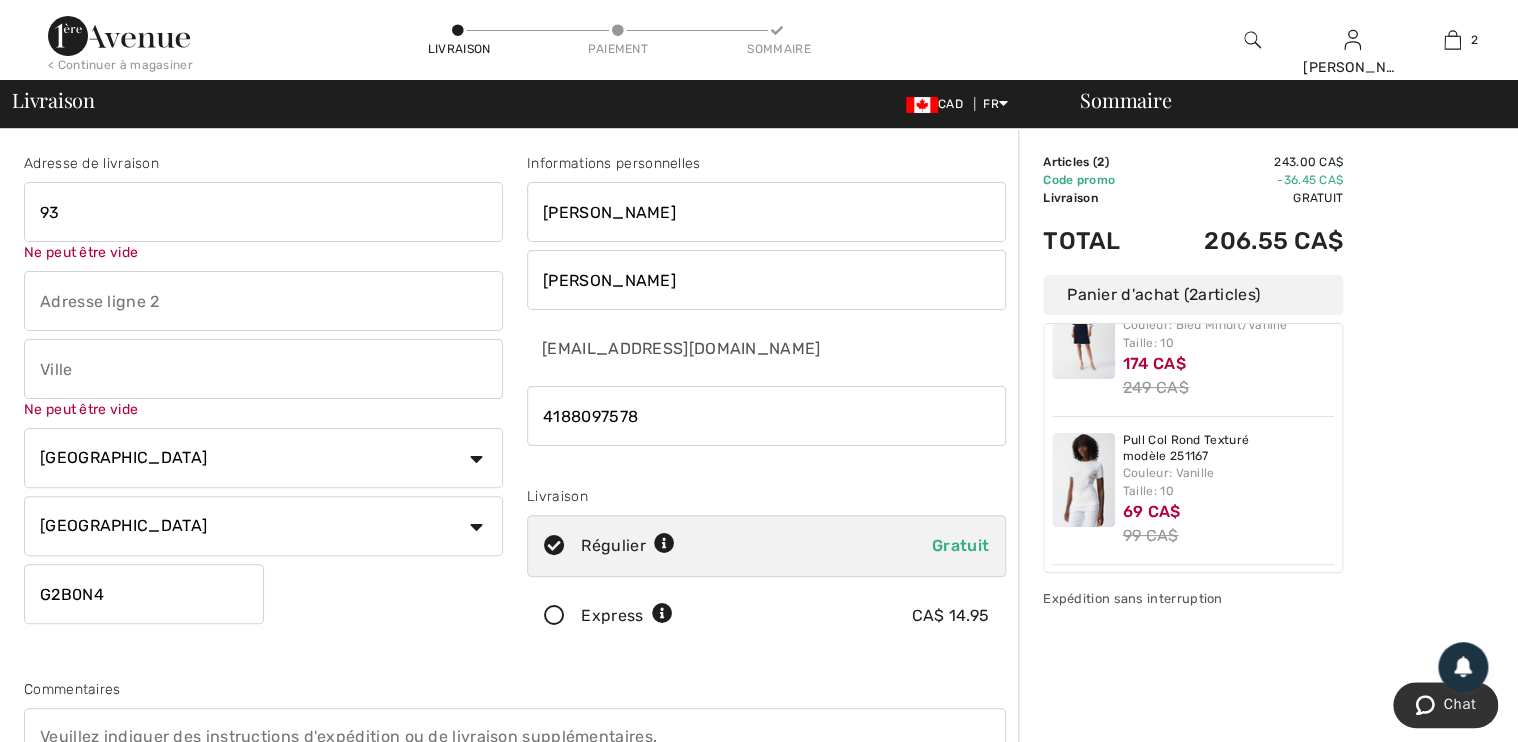 type on "9" 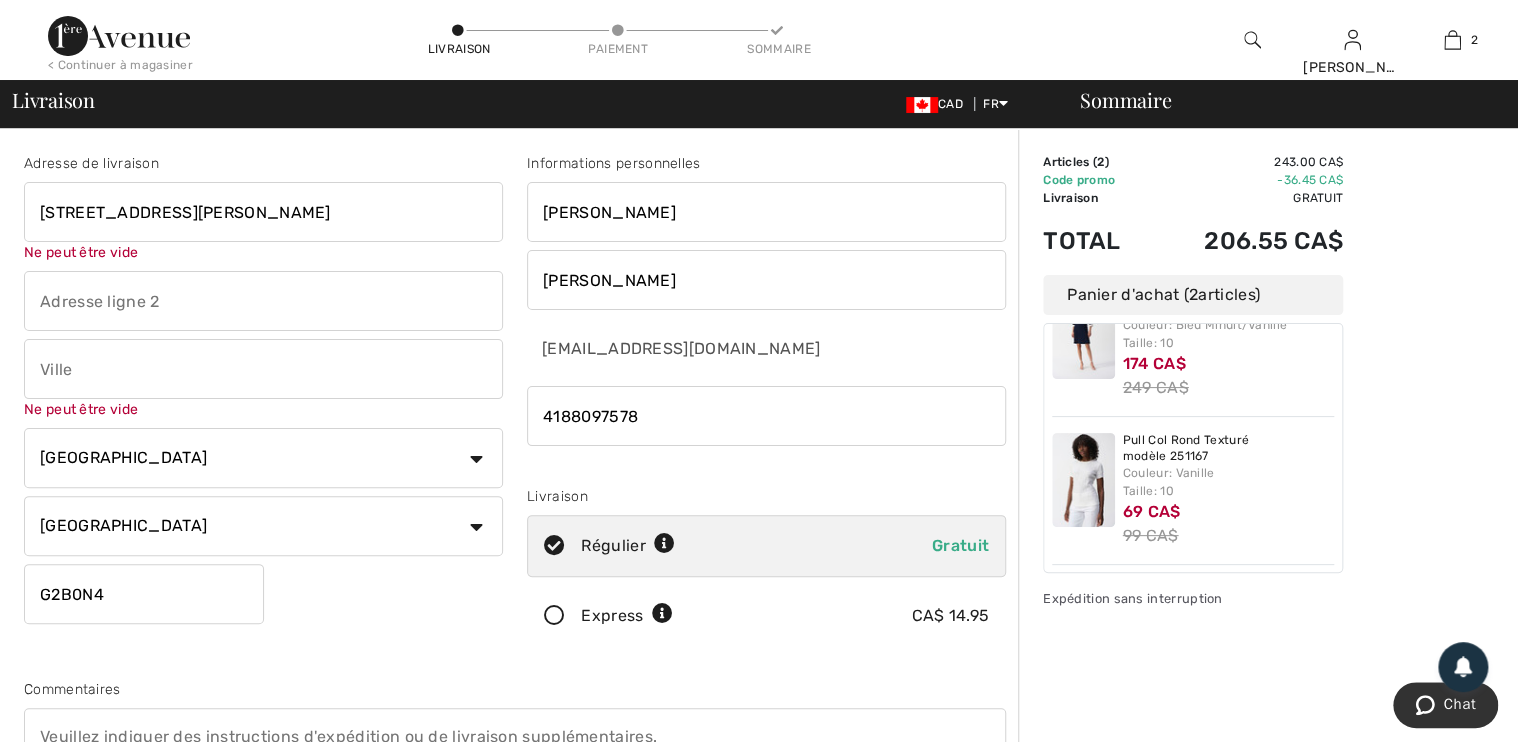 type on "304-9300 rue De Vérone" 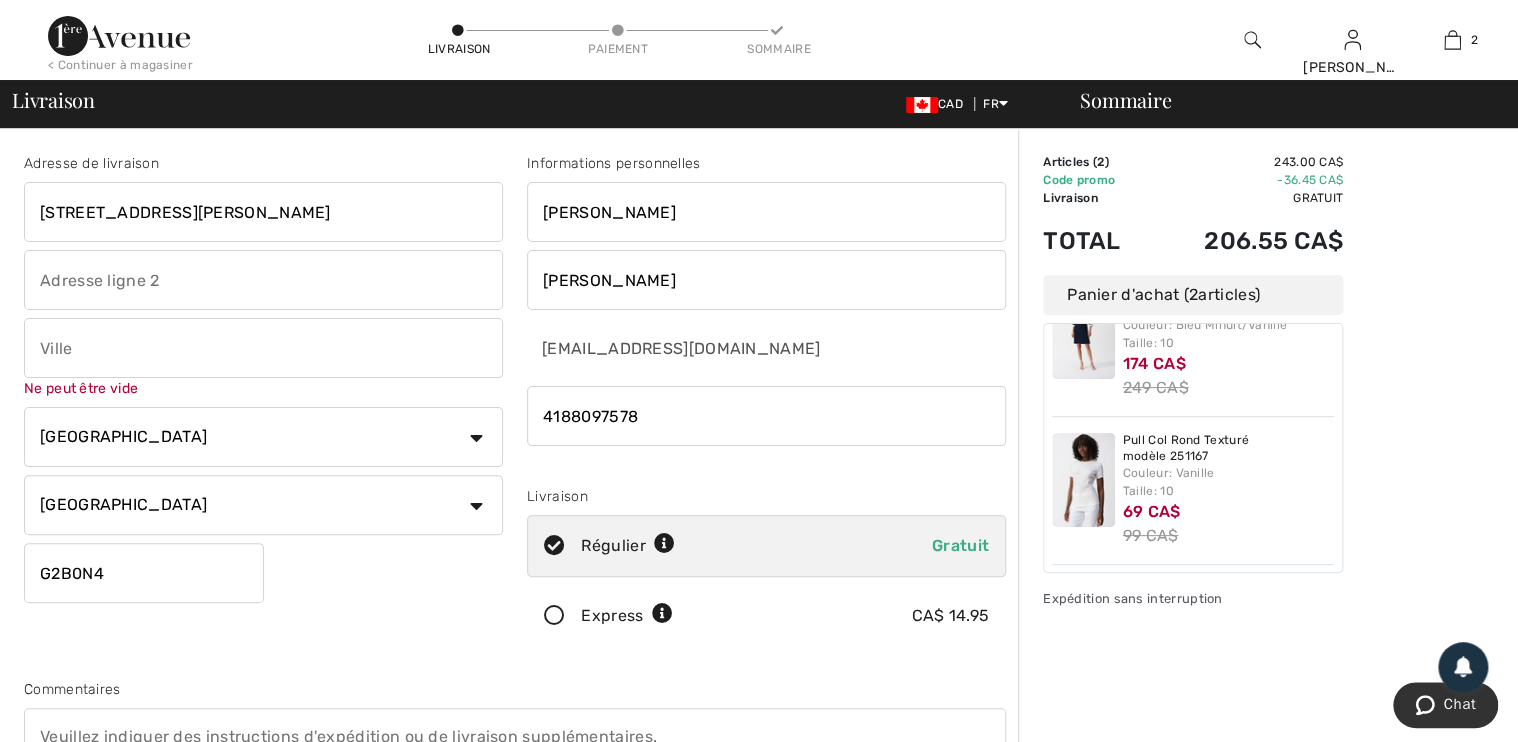 click at bounding box center (263, 348) 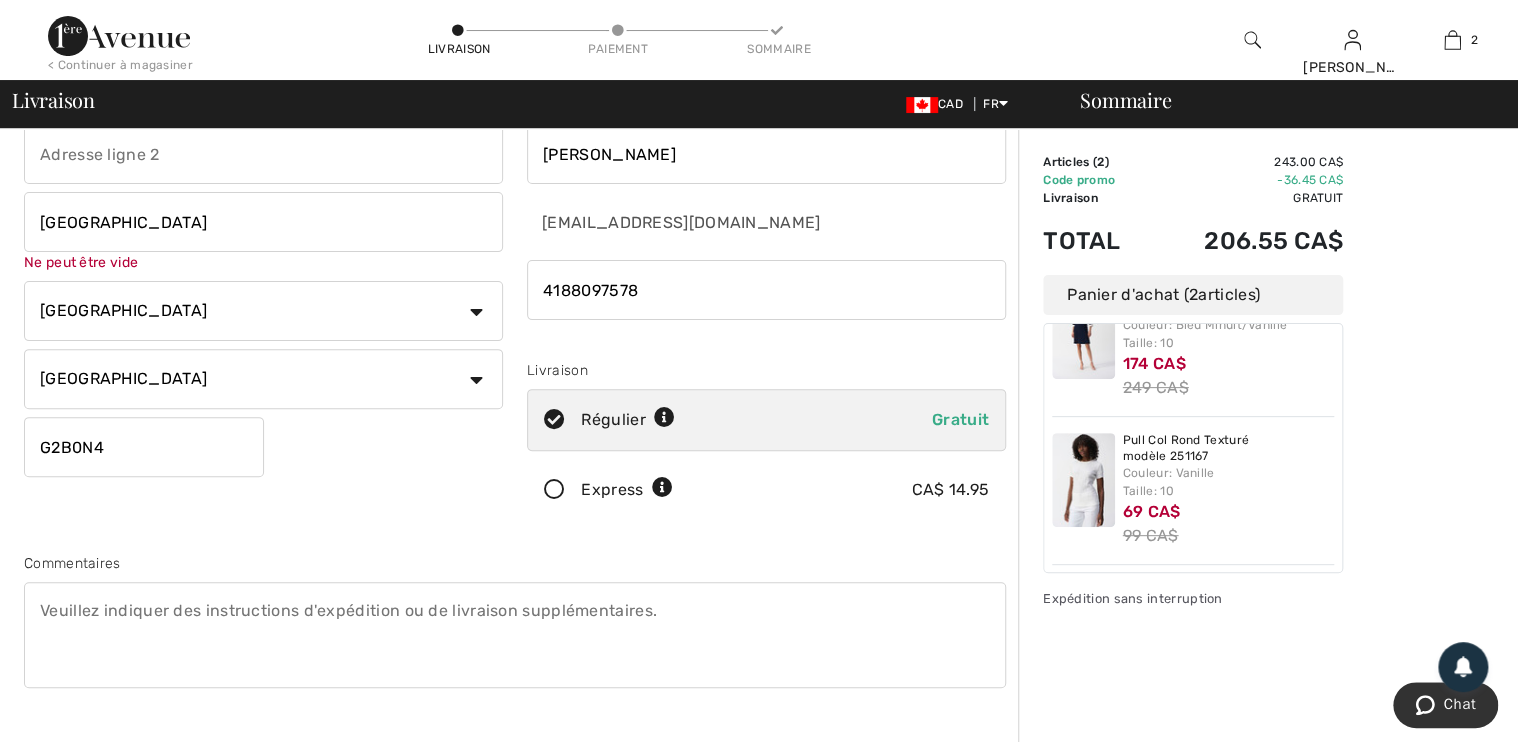 scroll, scrollTop: 240, scrollLeft: 0, axis: vertical 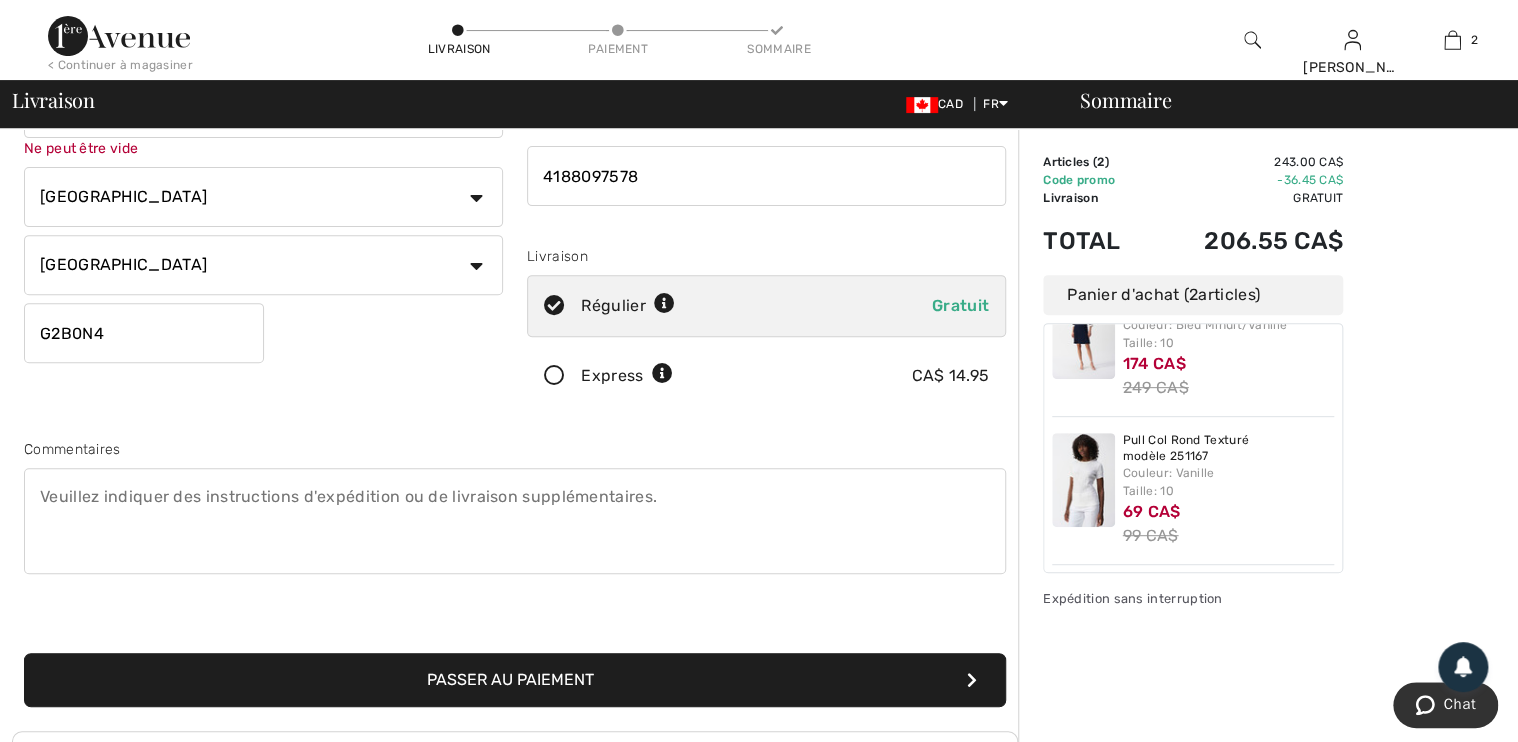 type on "Québec" 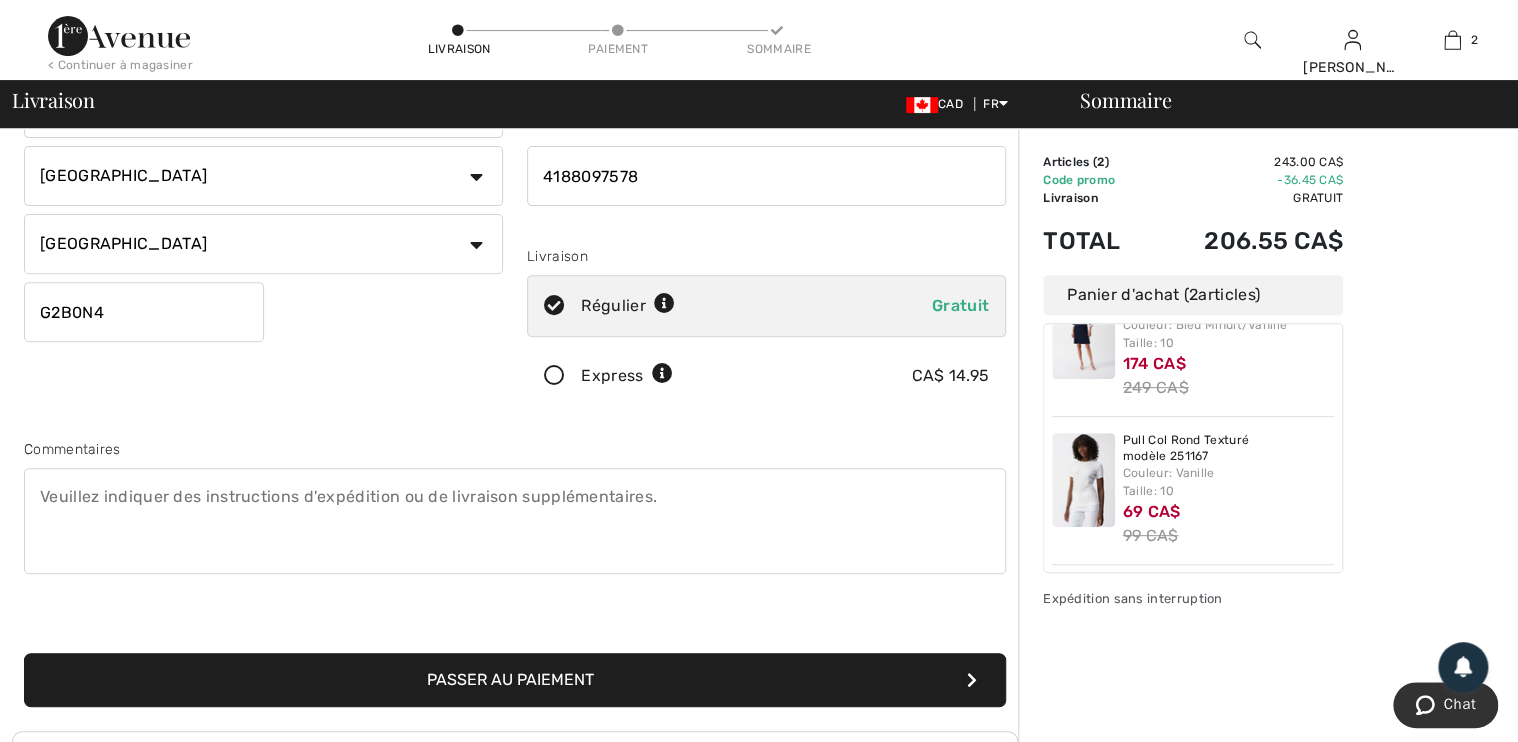 click at bounding box center [972, 680] 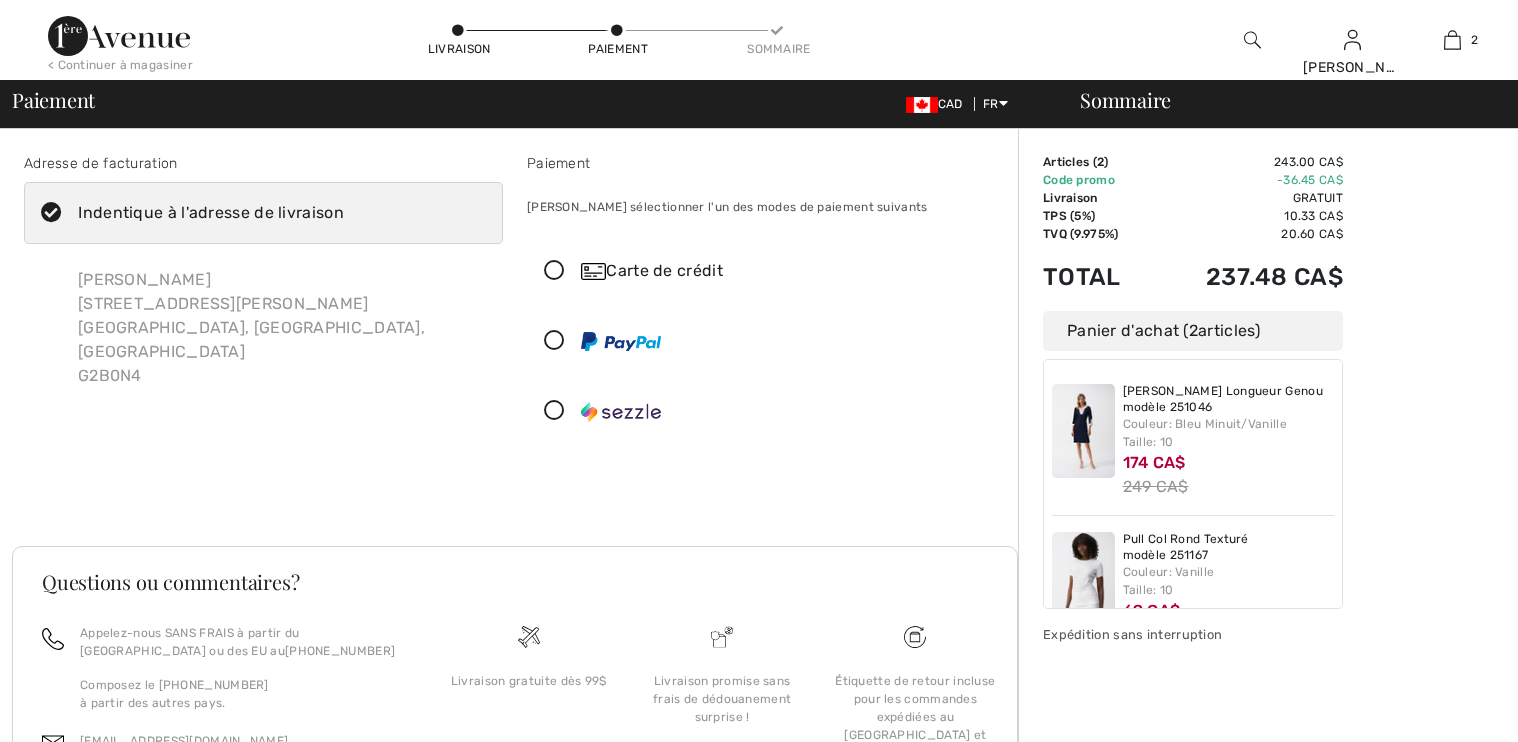 scroll, scrollTop: 0, scrollLeft: 0, axis: both 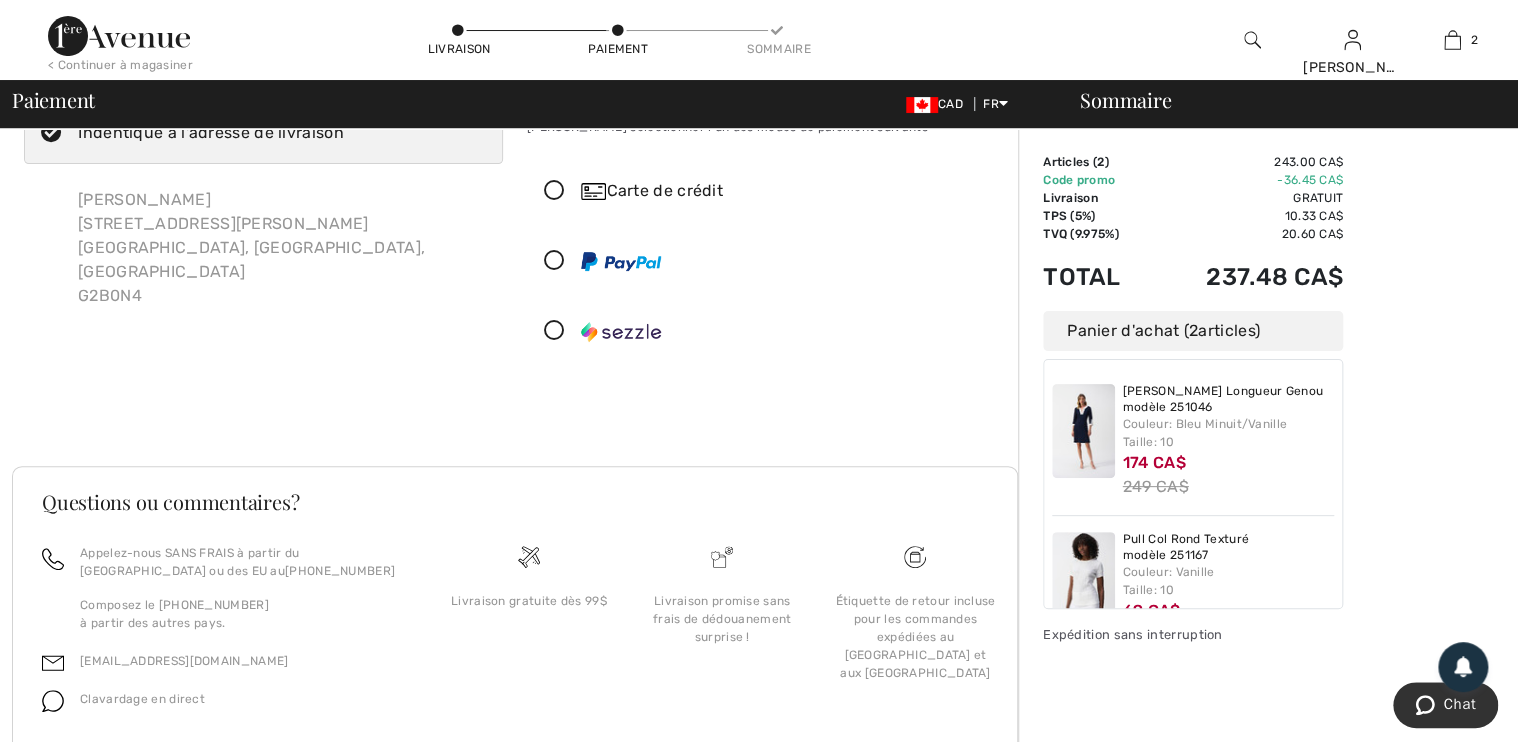 click at bounding box center [554, 191] 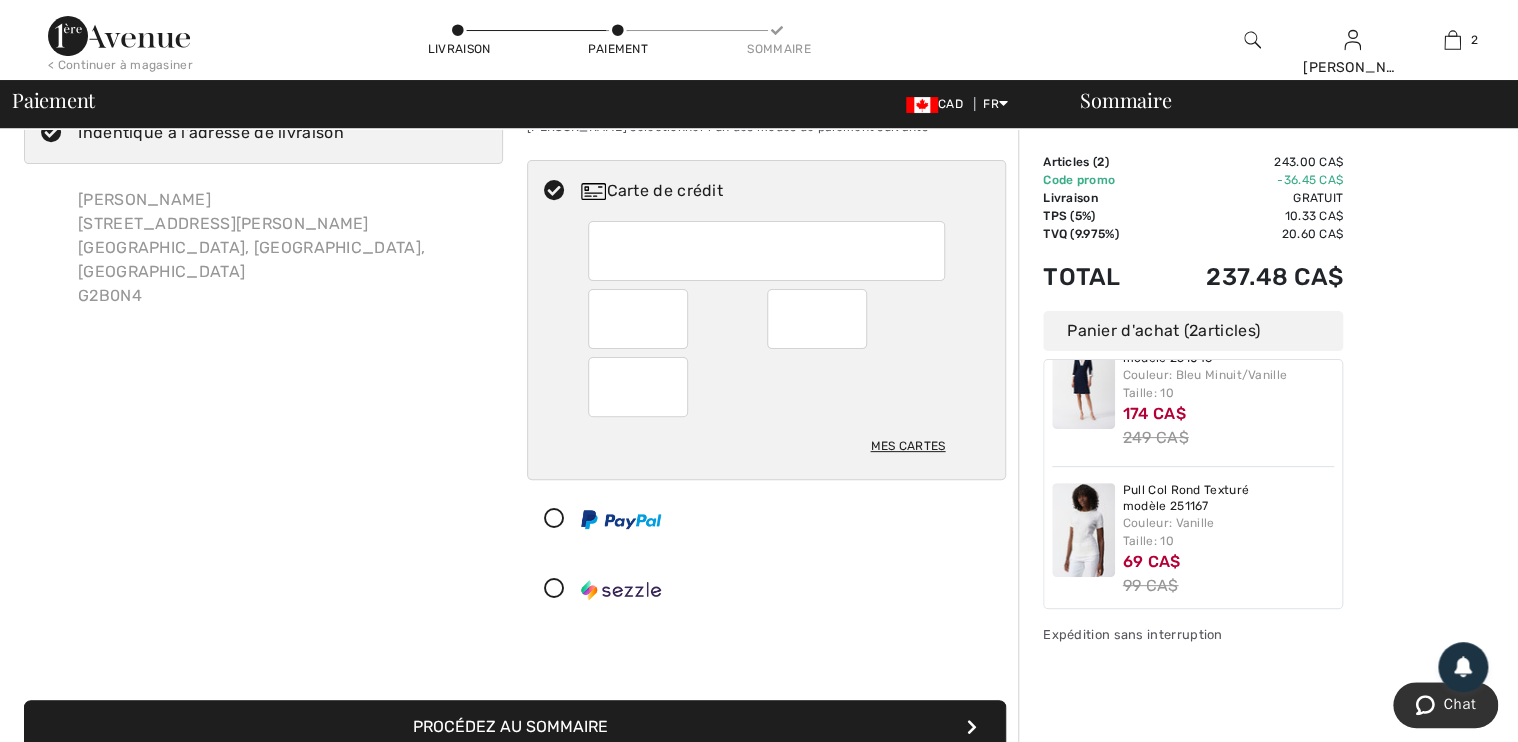 scroll, scrollTop: 63, scrollLeft: 0, axis: vertical 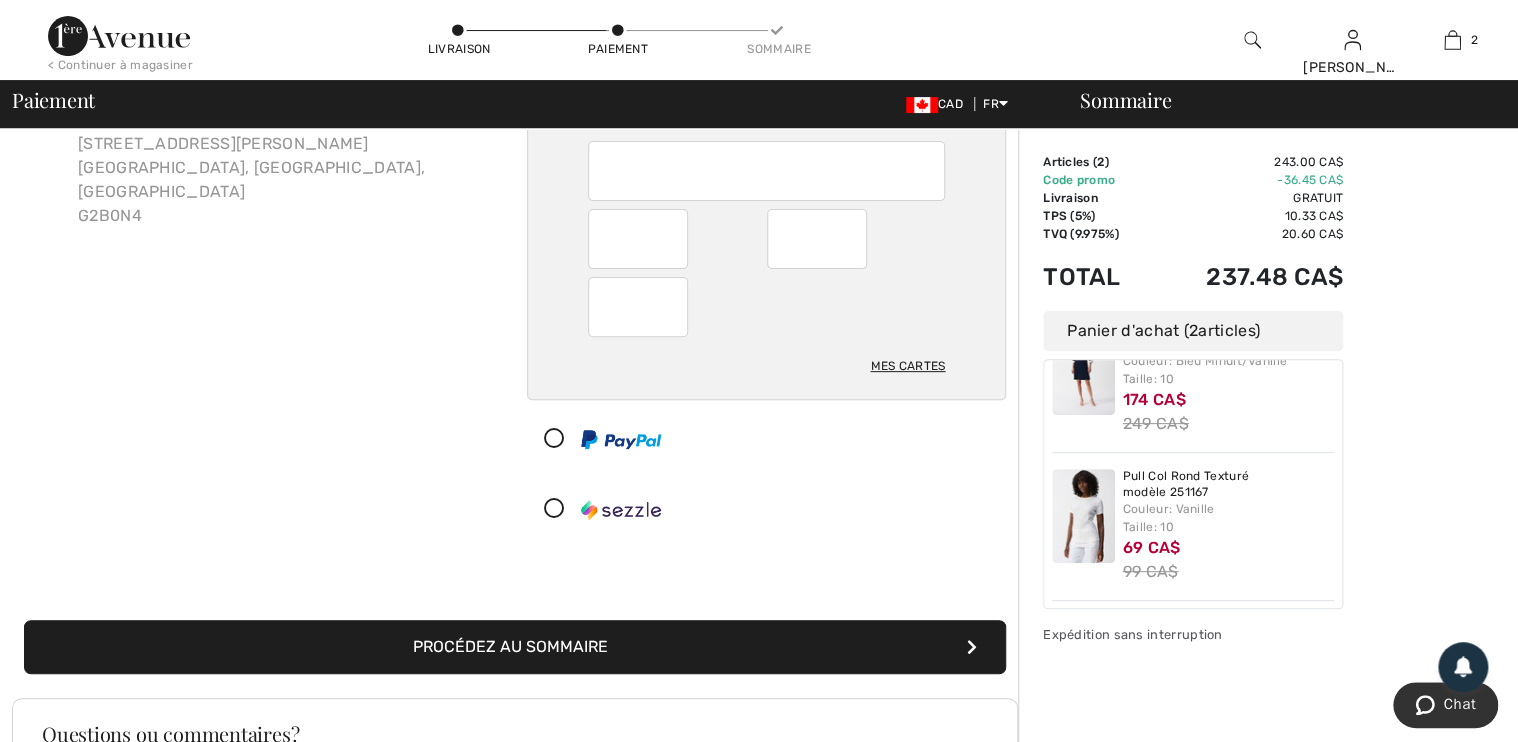 click at bounding box center (972, 647) 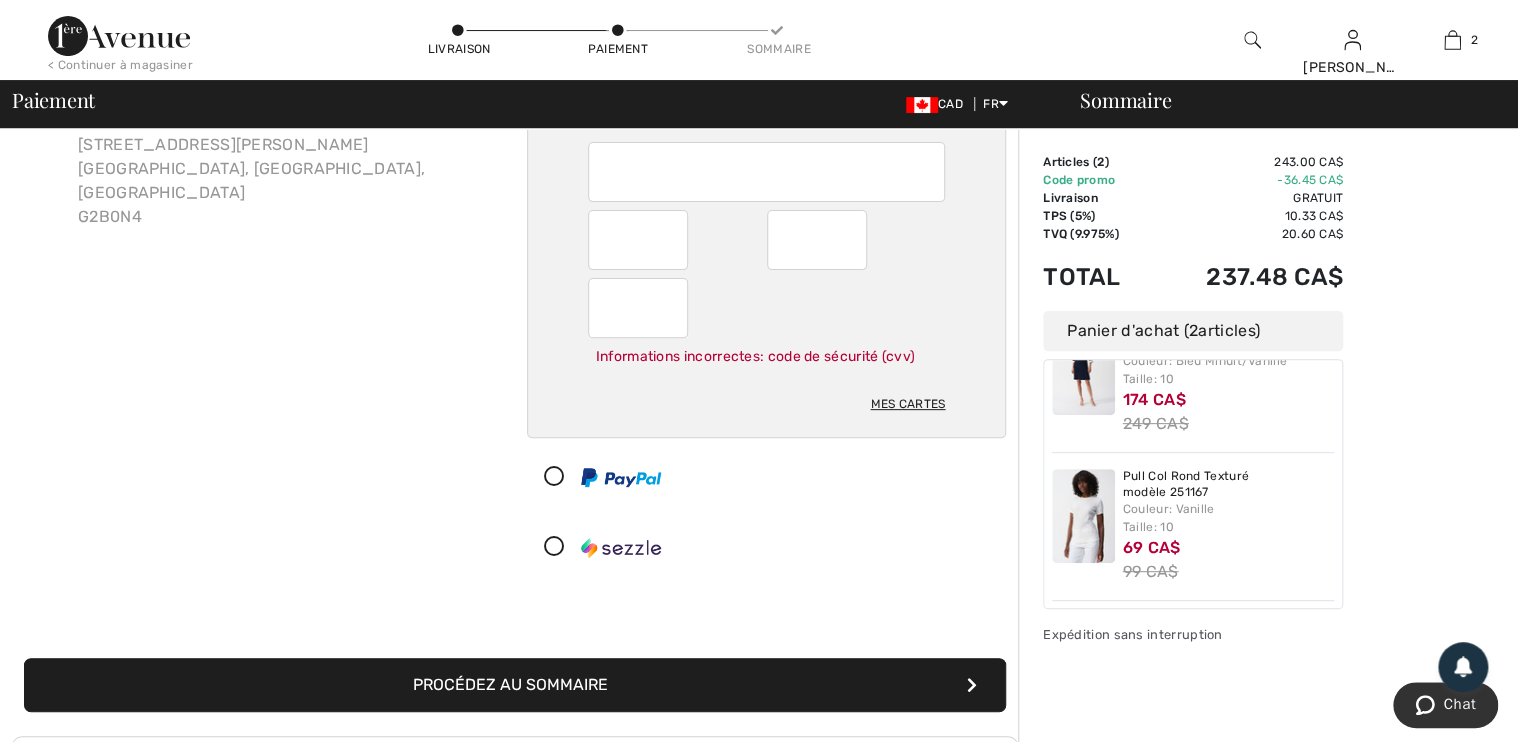 scroll, scrollTop: 80, scrollLeft: 0, axis: vertical 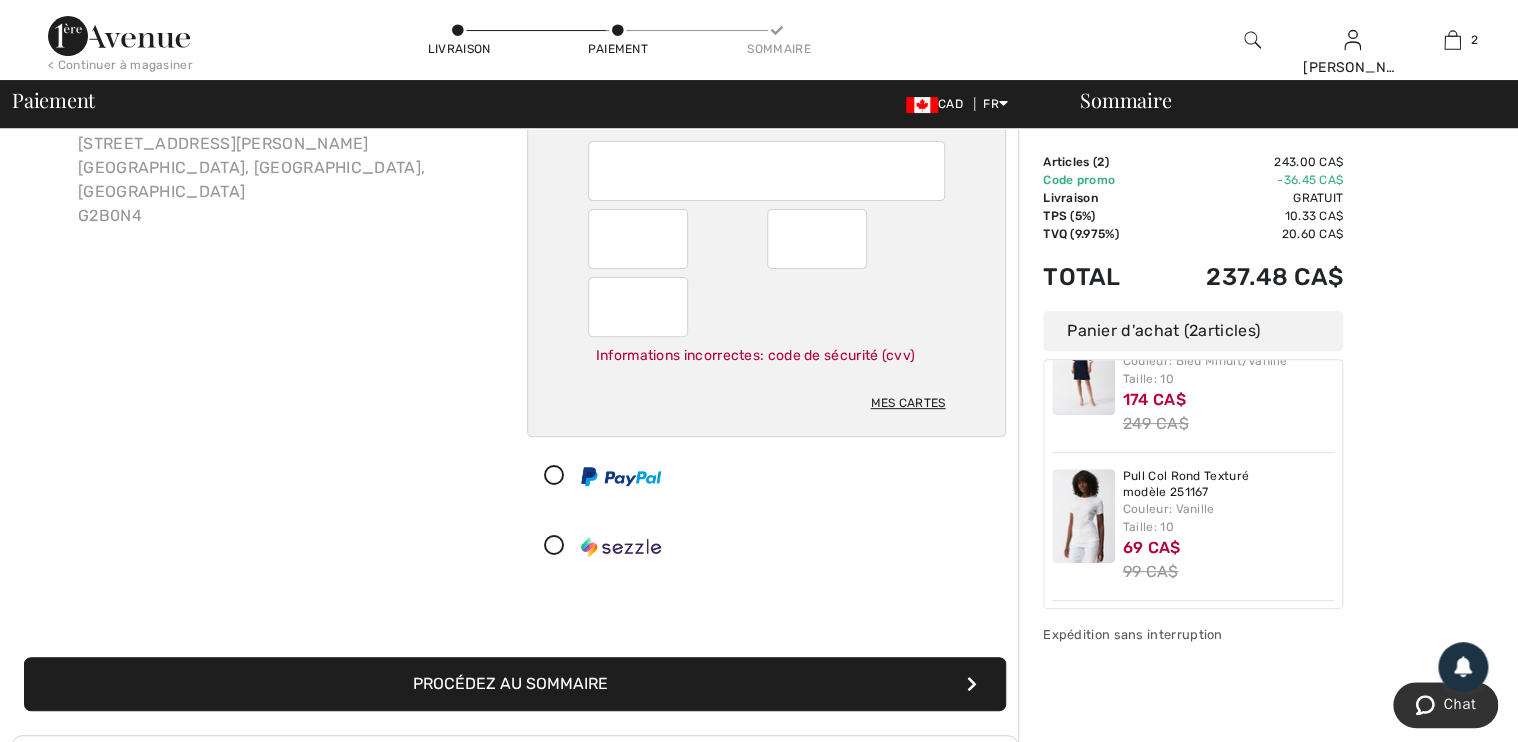 click at bounding box center [972, 684] 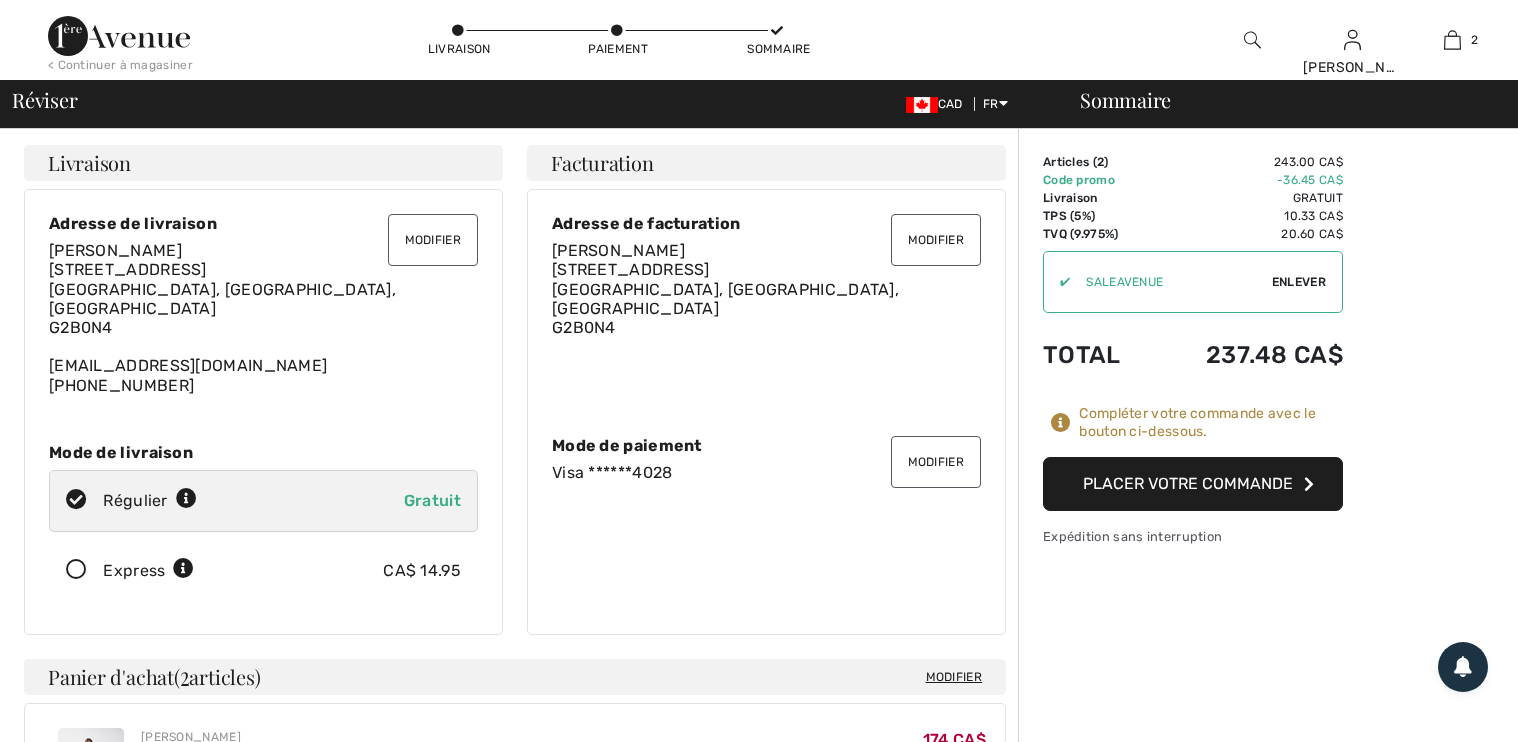 scroll, scrollTop: 0, scrollLeft: 0, axis: both 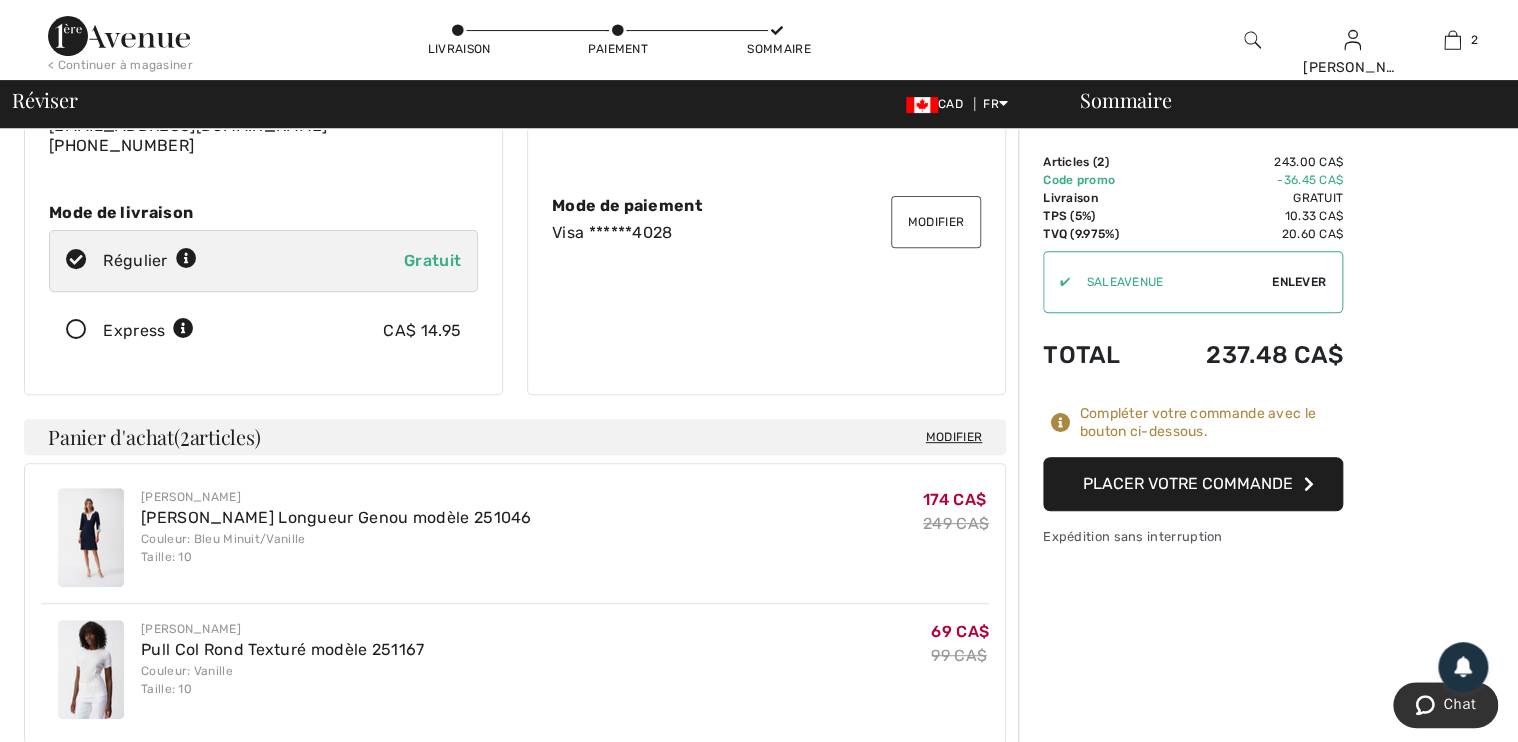 click on "Code promo" at bounding box center [1097, 180] 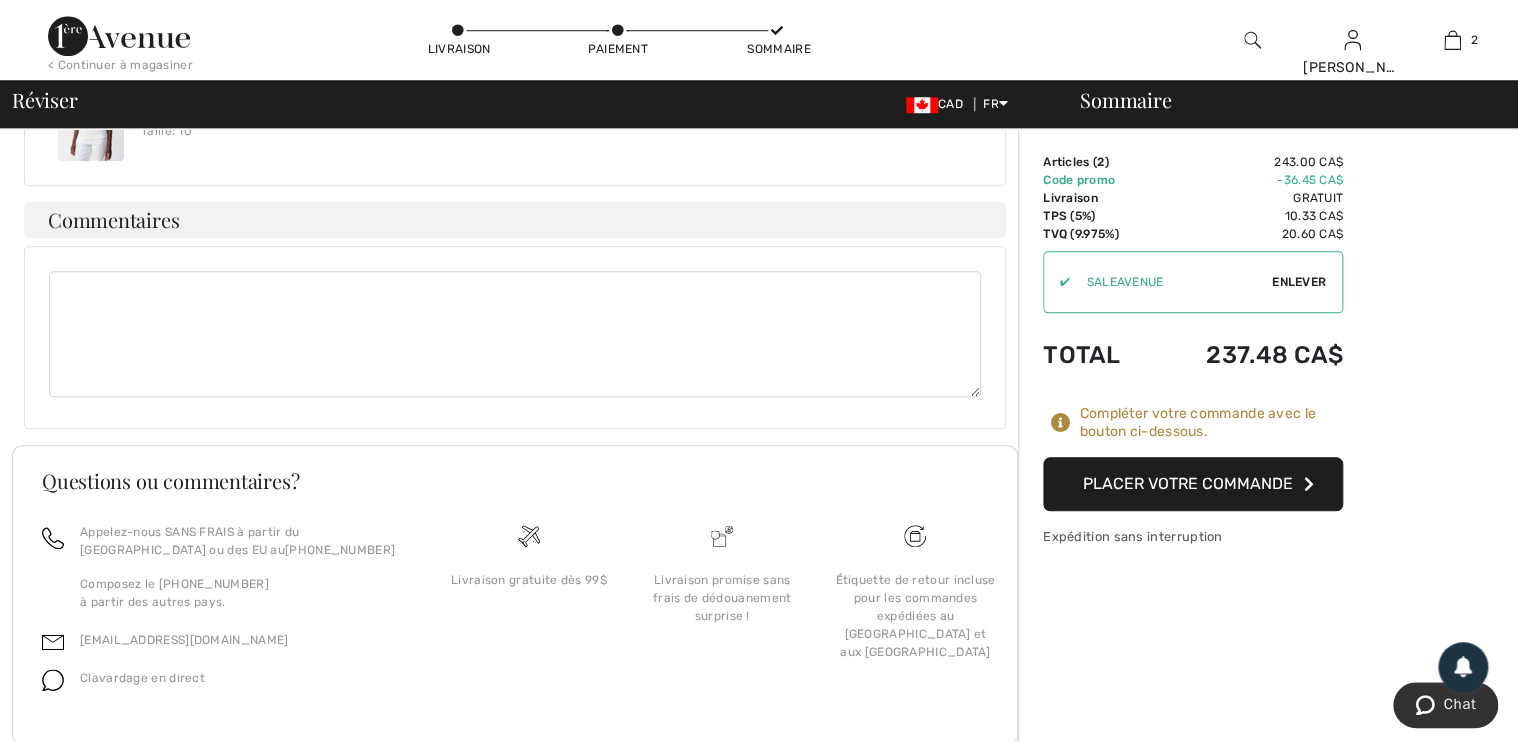 scroll, scrollTop: 800, scrollLeft: 0, axis: vertical 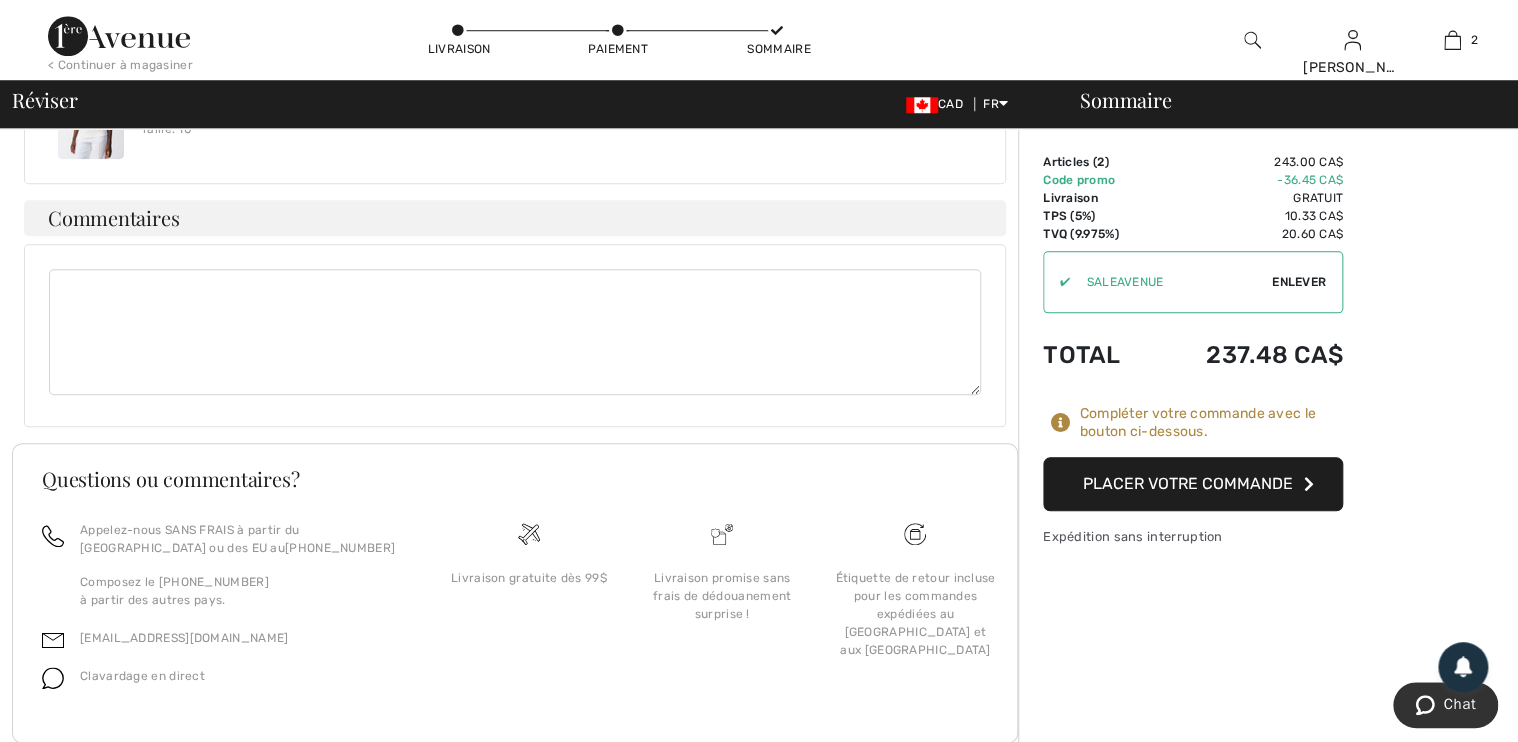 click at bounding box center [515, 332] 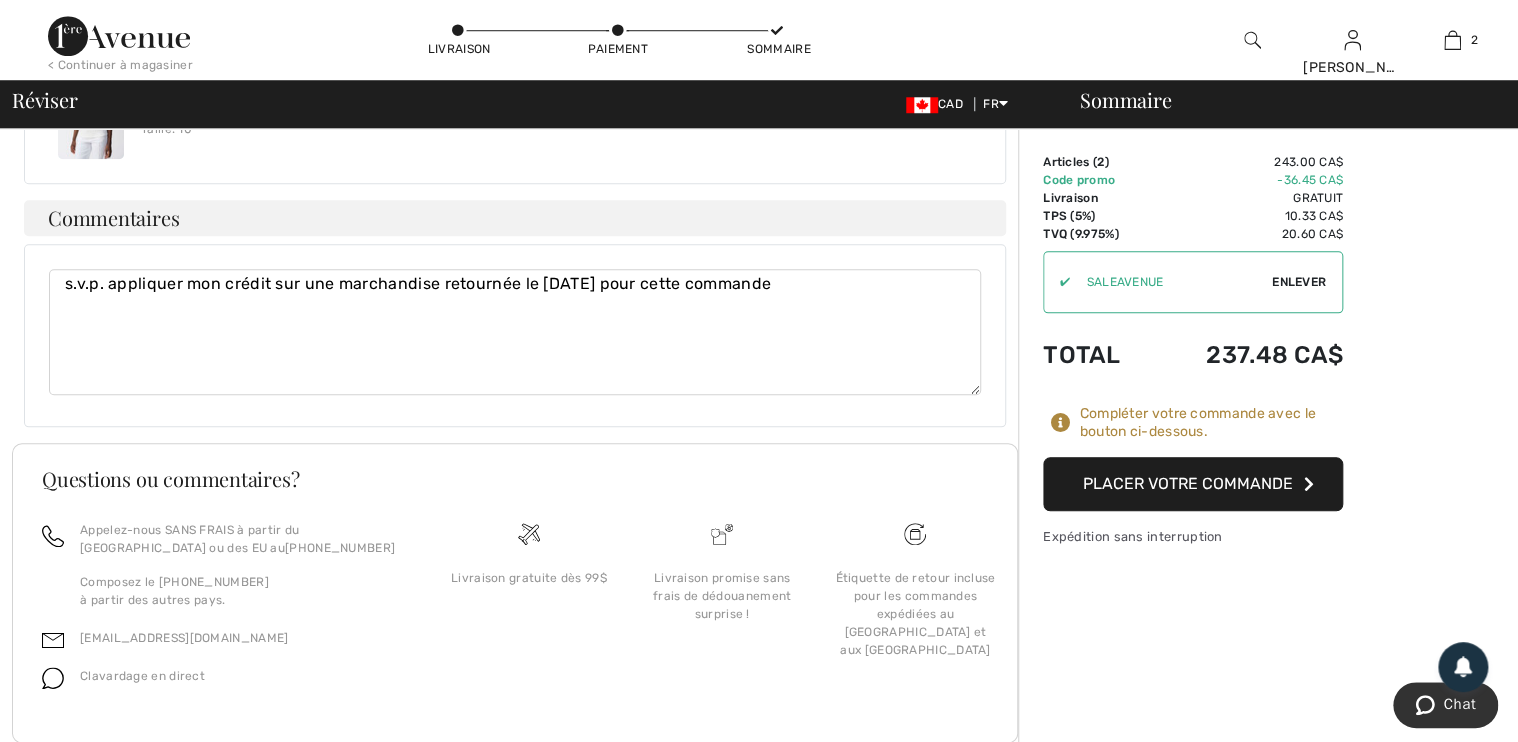 type on "s.v.p. appliquer mon crédit sur une marchandise retournée le 9 juillet pour cette commande" 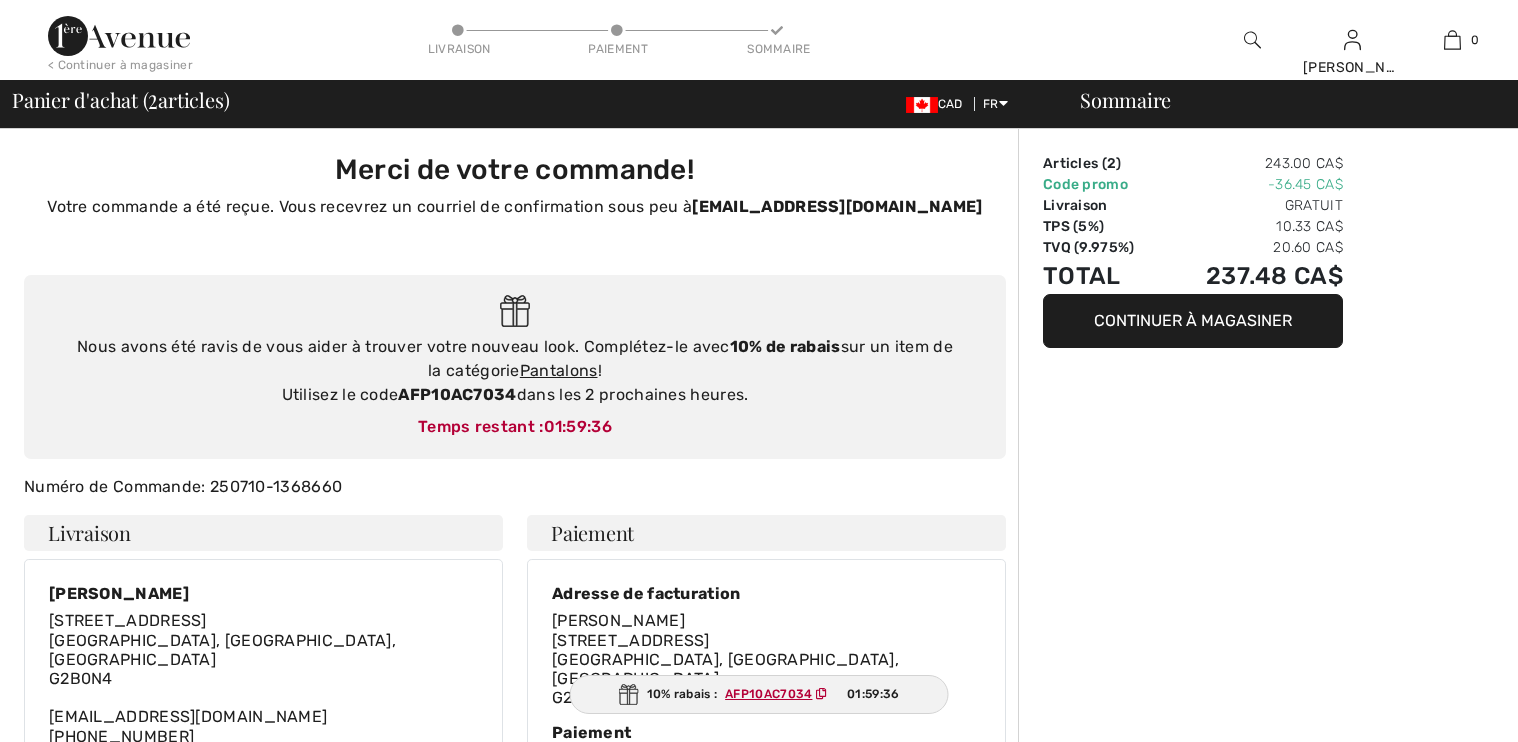 scroll, scrollTop: 0, scrollLeft: 0, axis: both 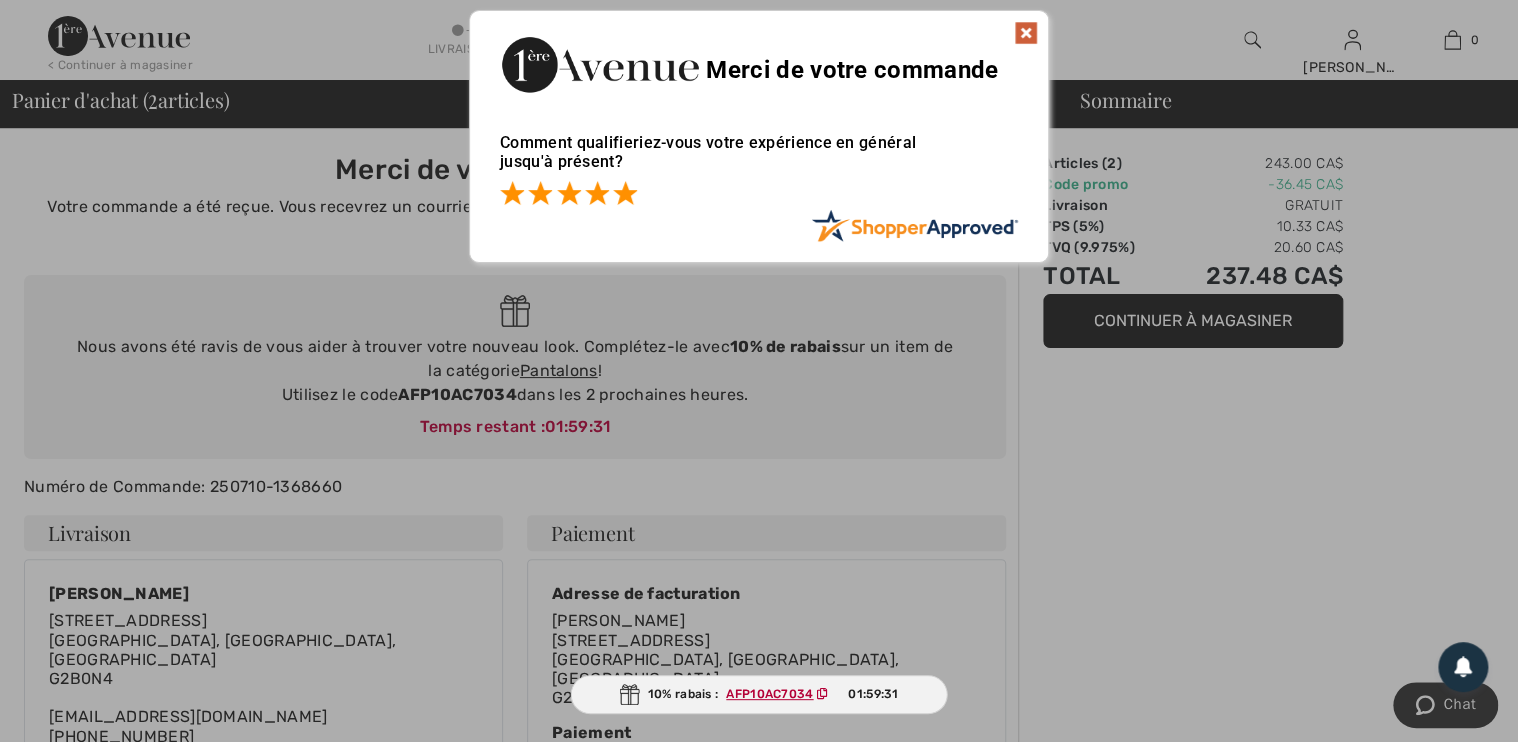 click at bounding box center (625, 193) 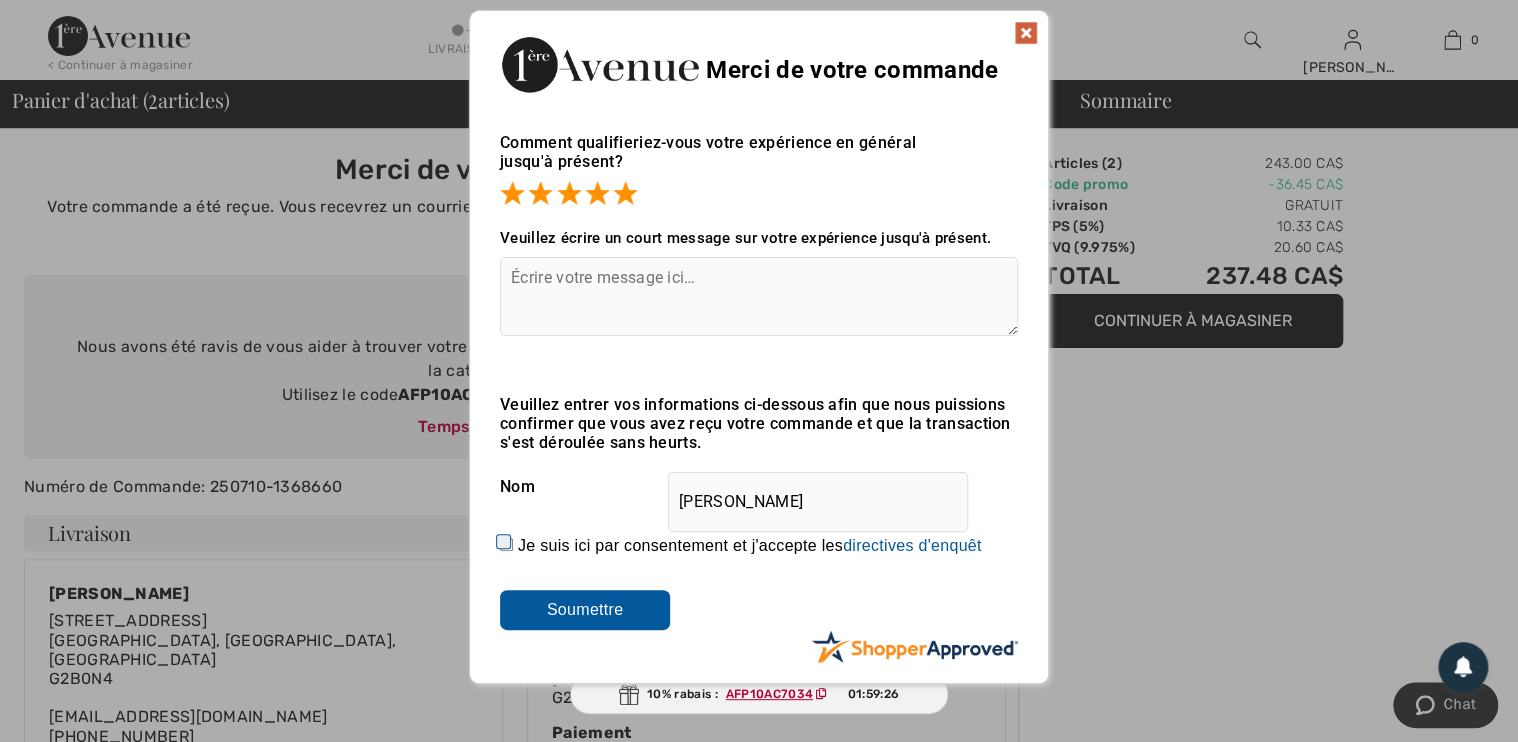 click at bounding box center (1026, 33) 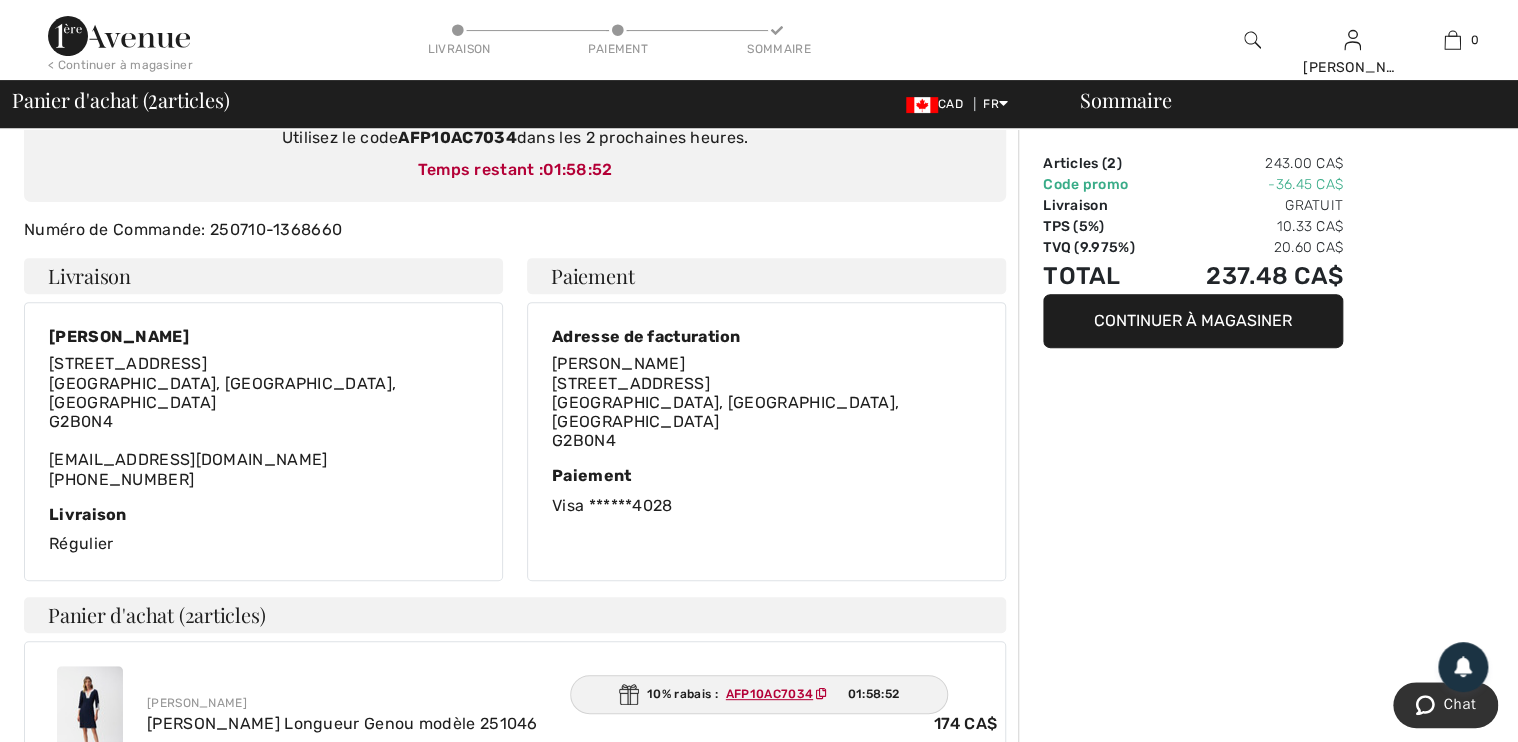 scroll, scrollTop: 320, scrollLeft: 0, axis: vertical 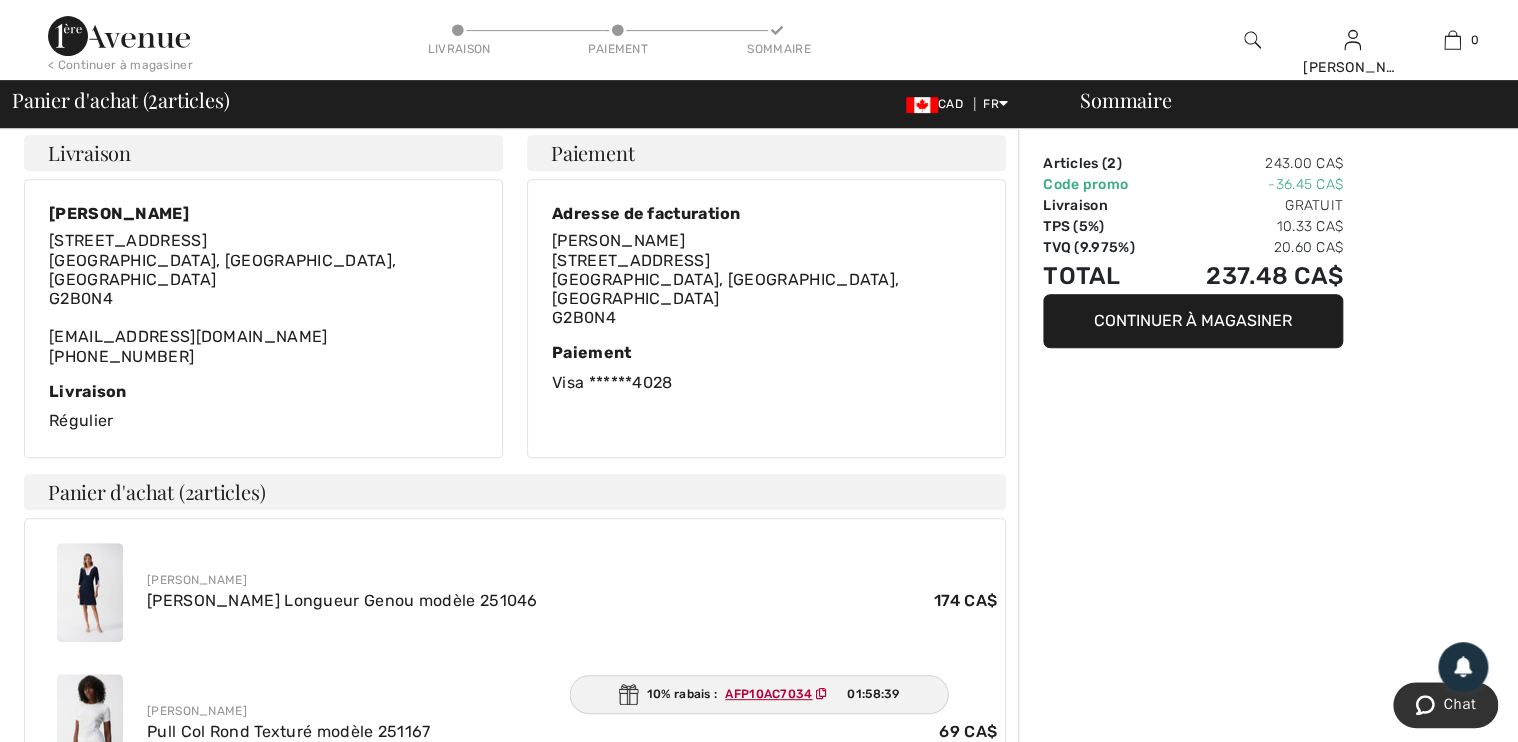 click on "Continuer à magasiner" at bounding box center [1193, 321] 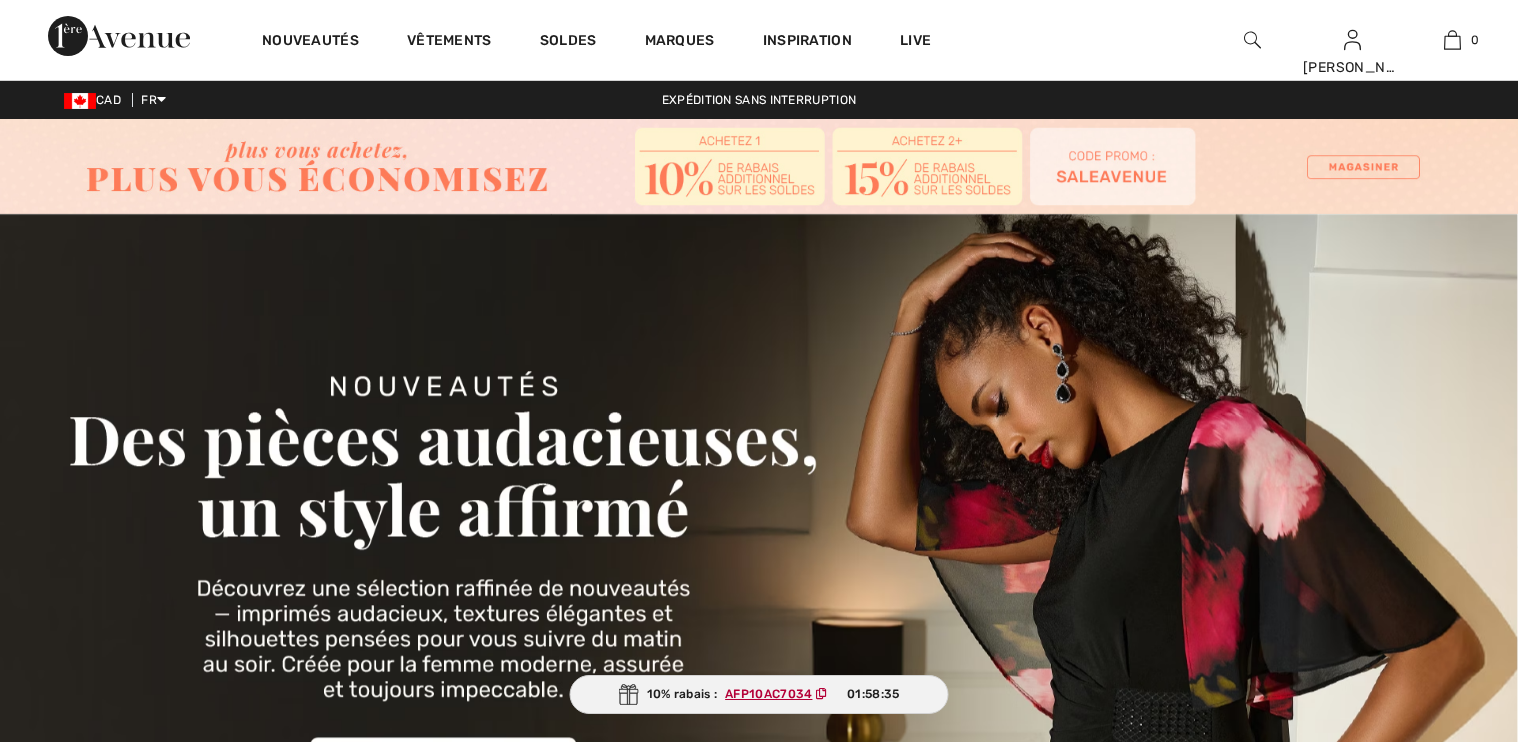 scroll, scrollTop: 0, scrollLeft: 0, axis: both 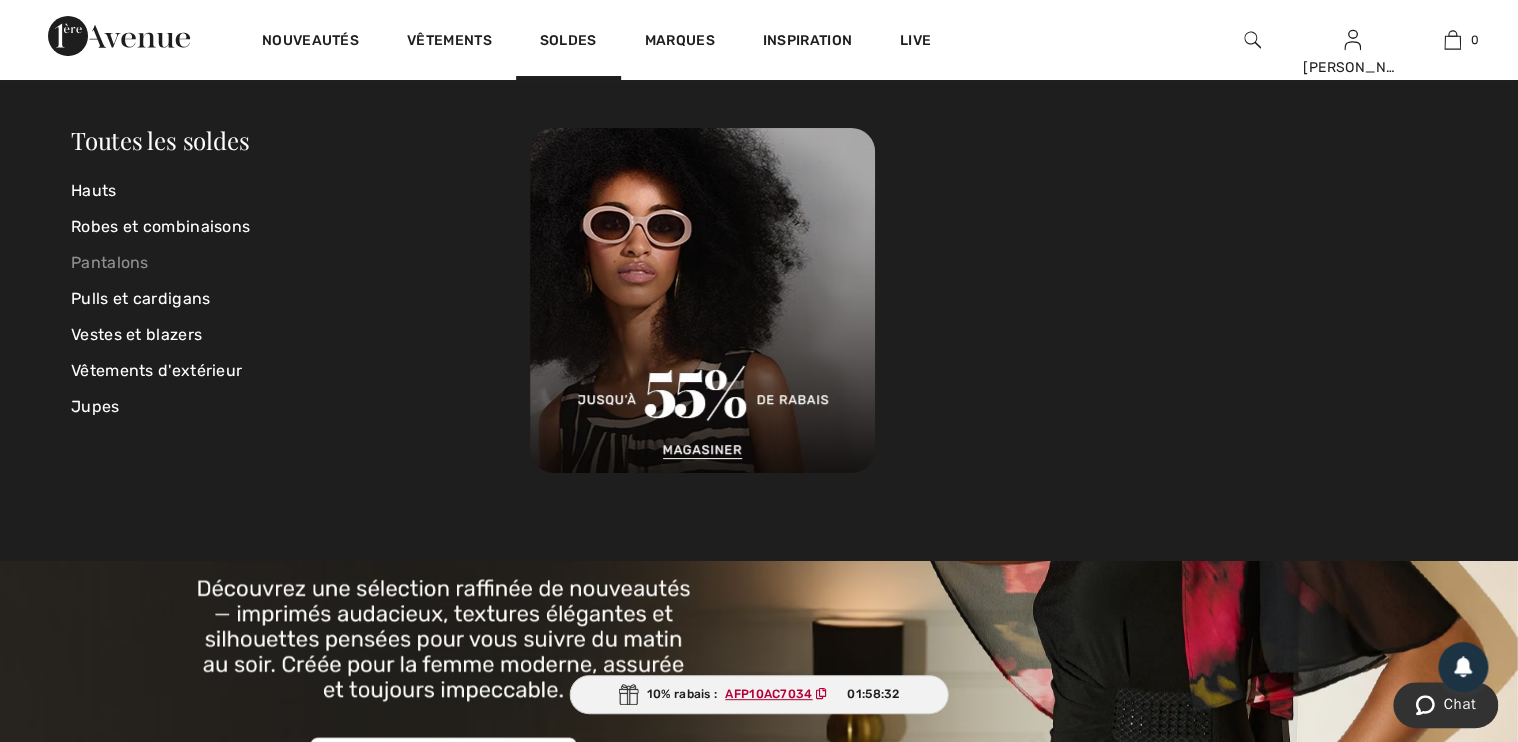 click on "Pantalons" at bounding box center (300, 263) 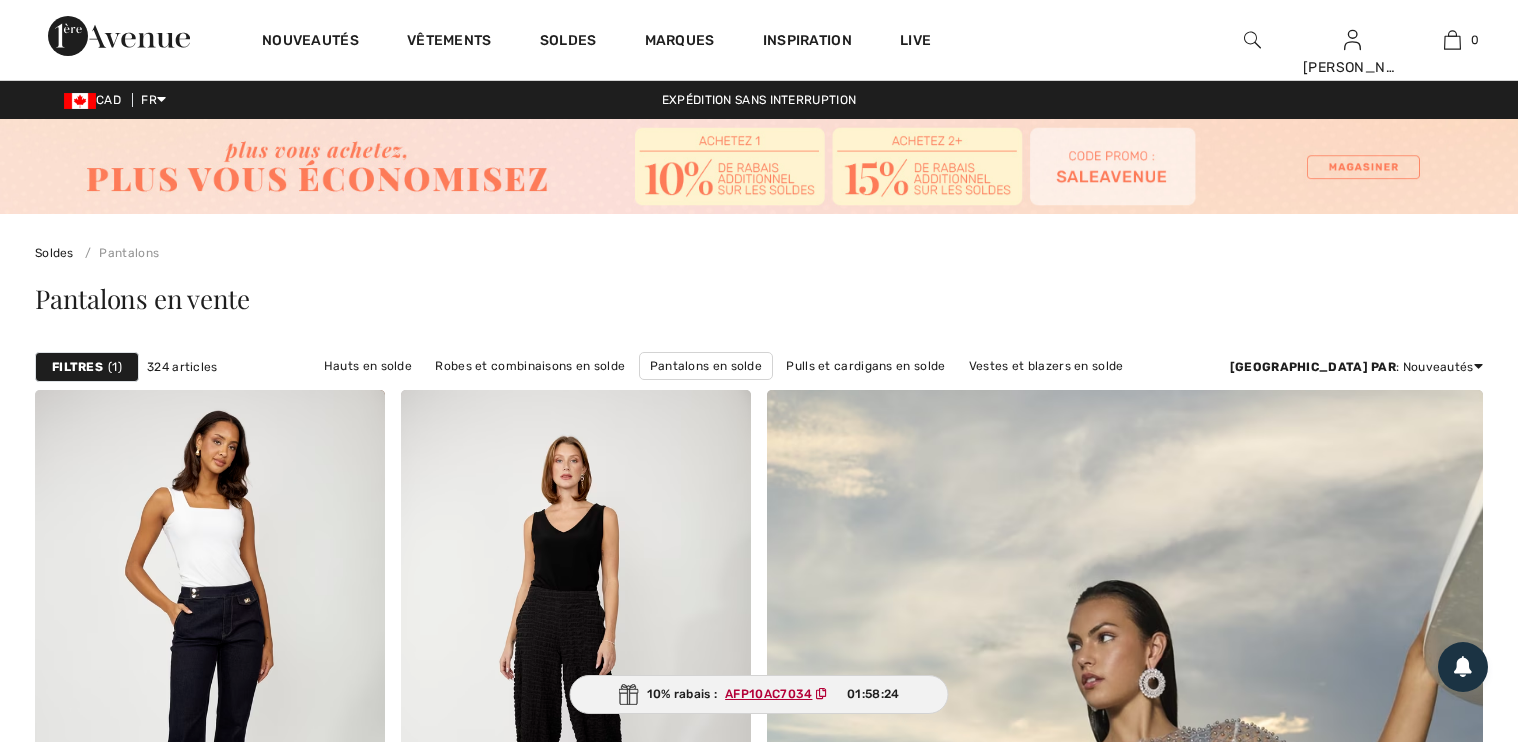 scroll, scrollTop: 1200, scrollLeft: 0, axis: vertical 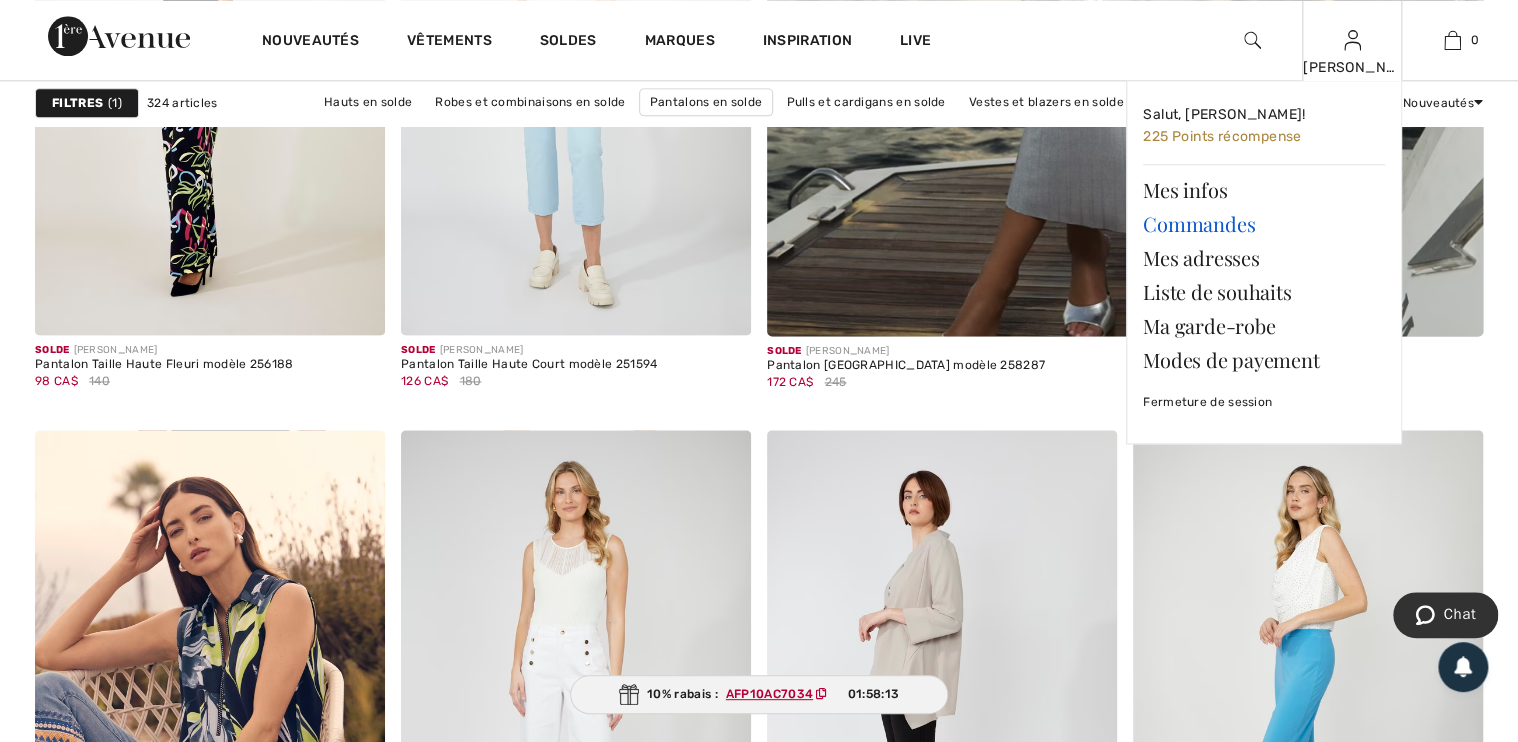 click on "Commandes" at bounding box center [1264, 224] 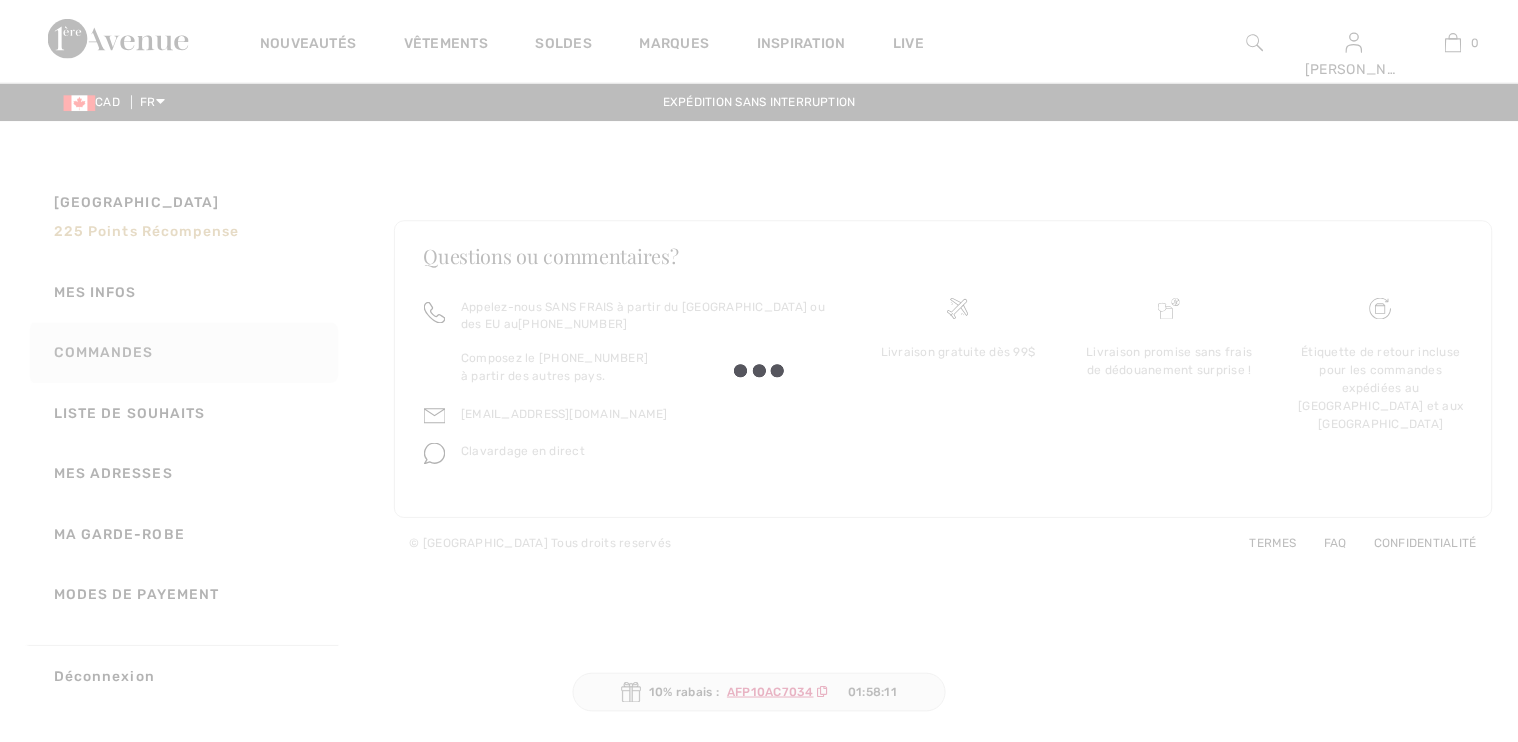 scroll, scrollTop: 0, scrollLeft: 0, axis: both 